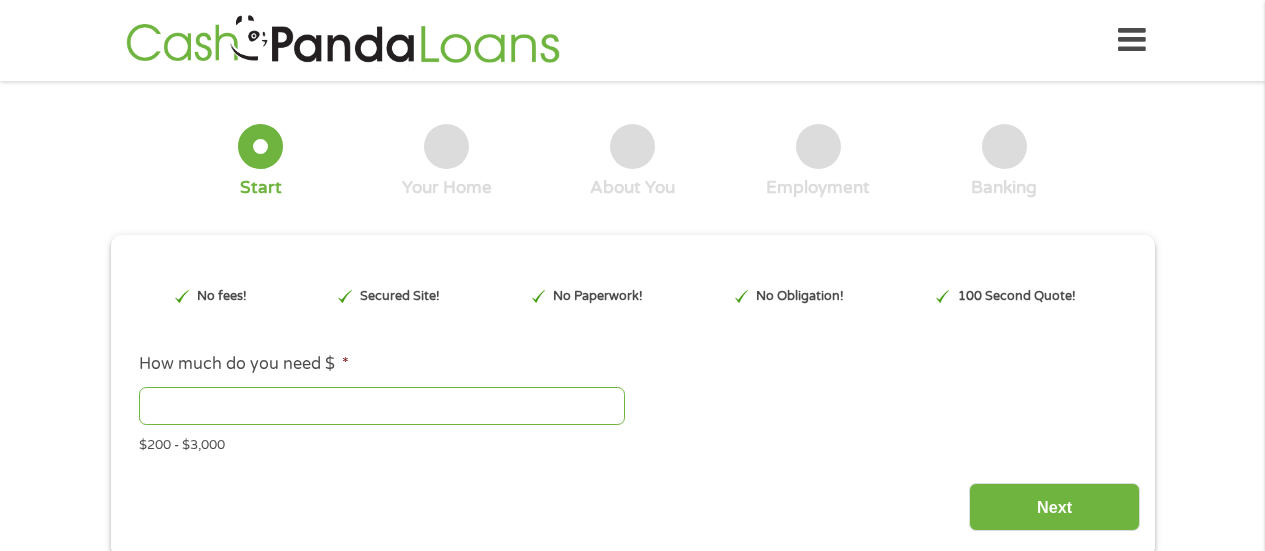scroll, scrollTop: 0, scrollLeft: 0, axis: both 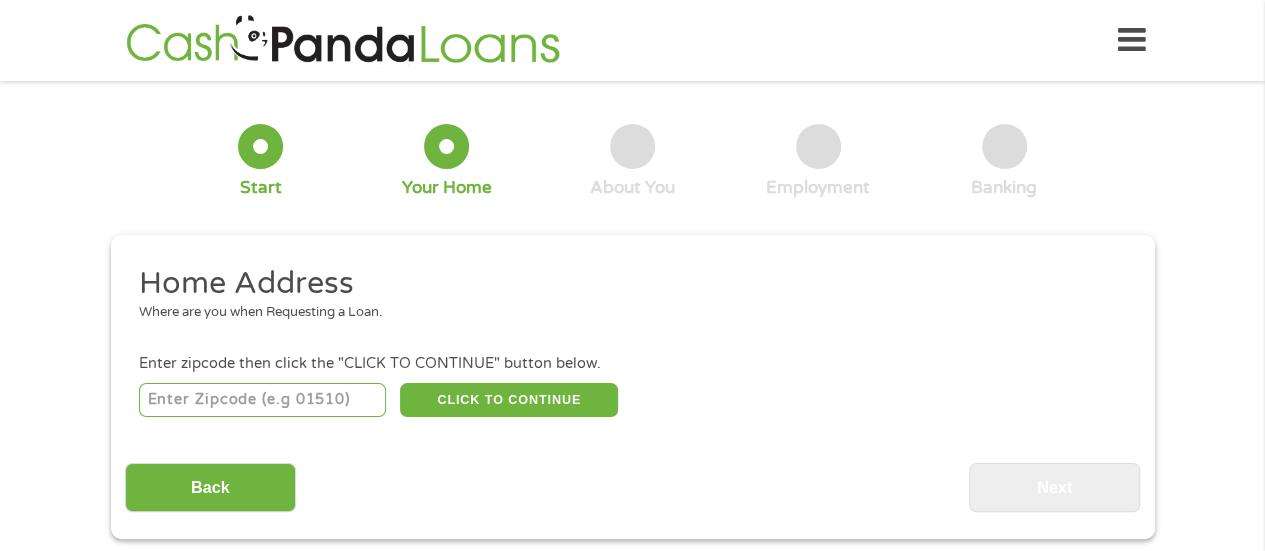 click at bounding box center [262, 400] 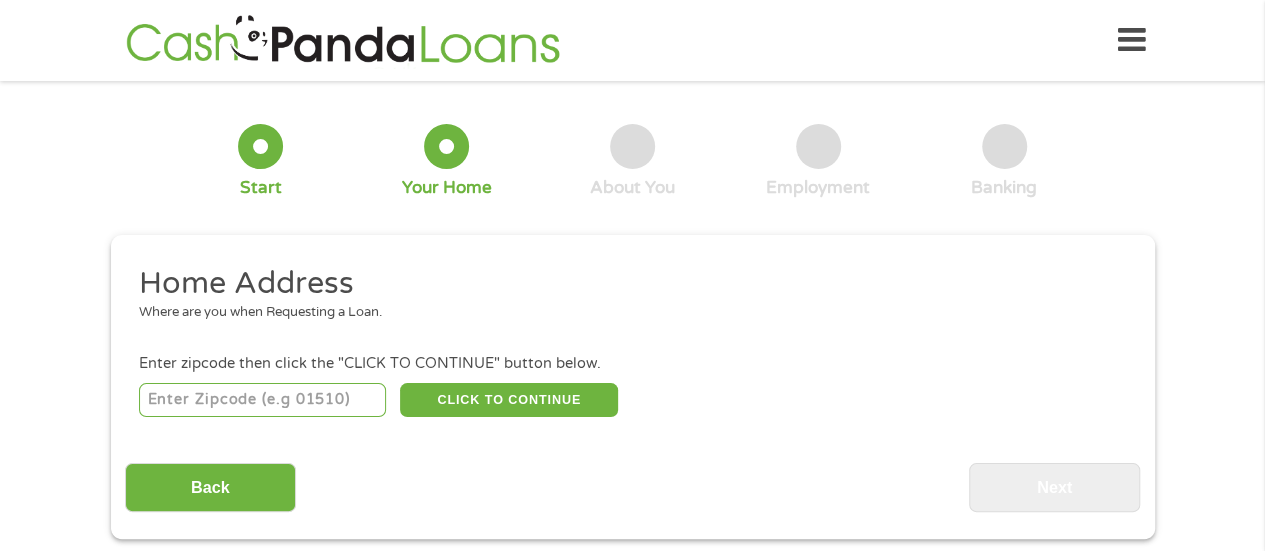type on "[POSTAL_CODE]" 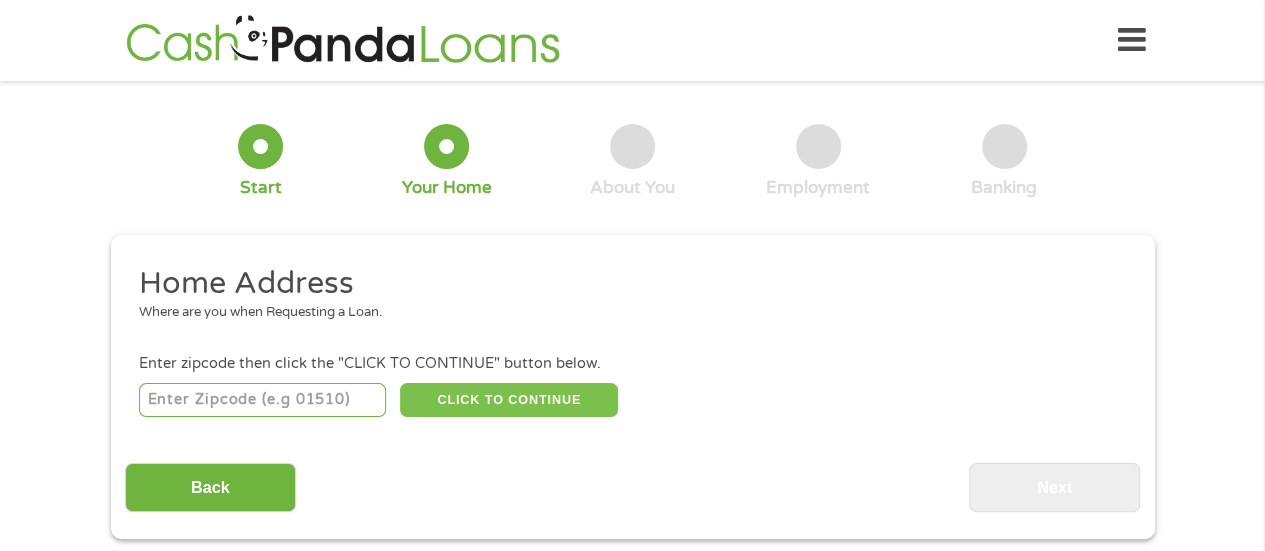 click on "CLICK TO CONTINUE" at bounding box center (509, 400) 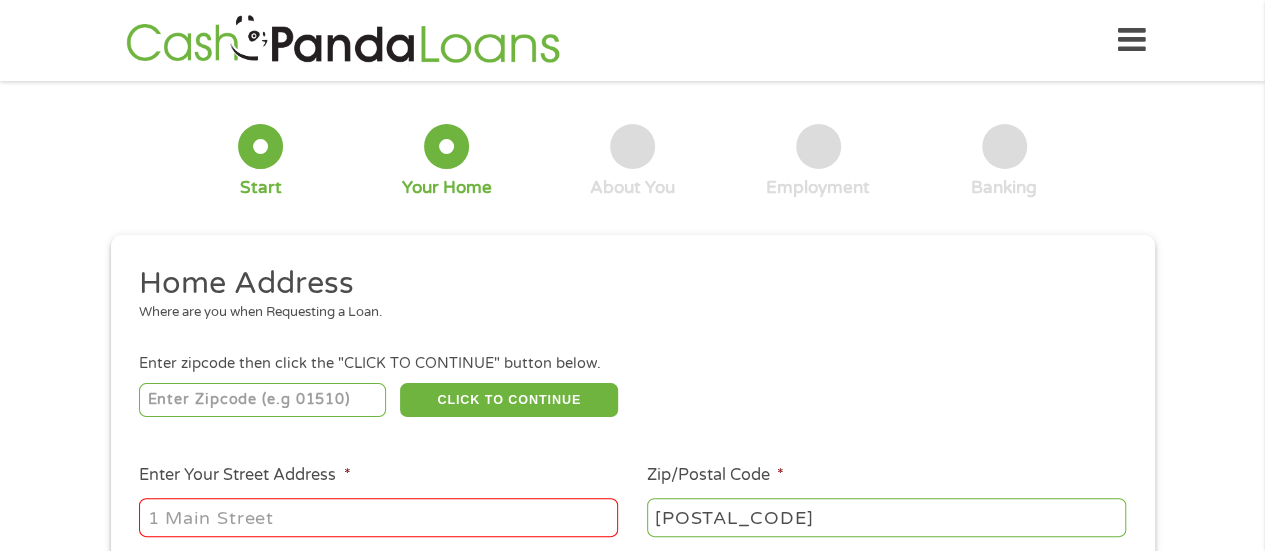 click on "Enter Your Street Address *" at bounding box center (378, 517) 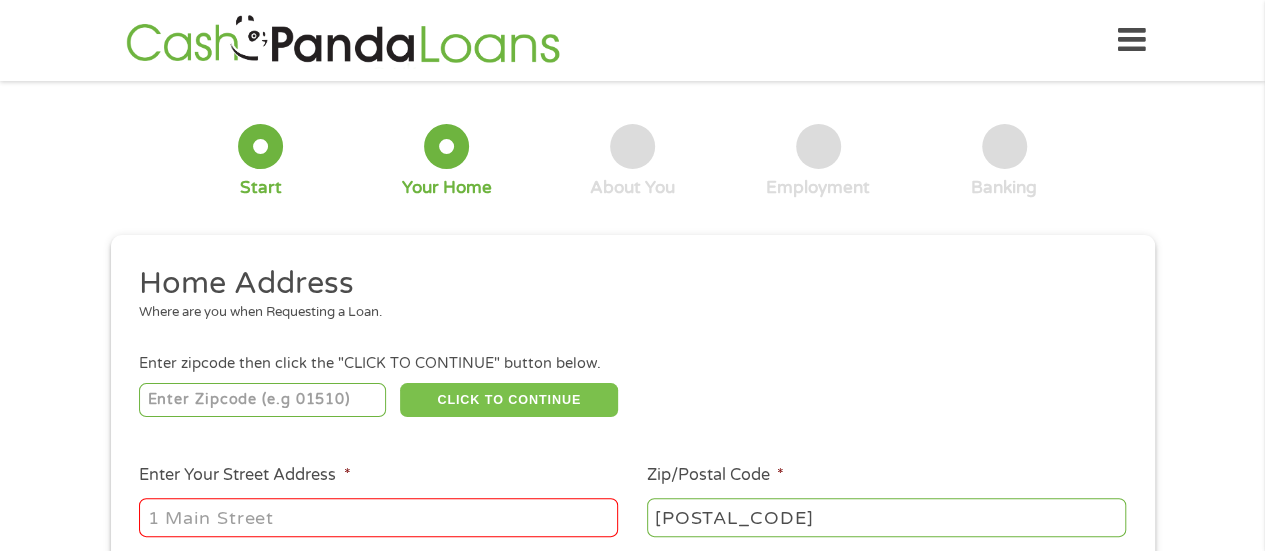 type on "[NUMBER] [STREET]" 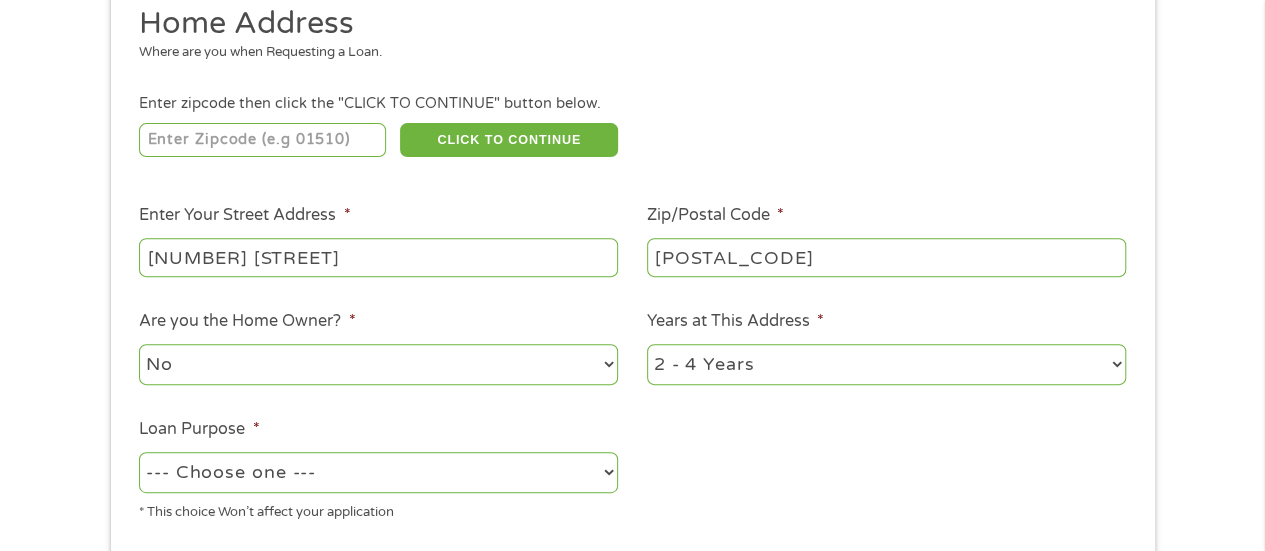 scroll, scrollTop: 280, scrollLeft: 0, axis: vertical 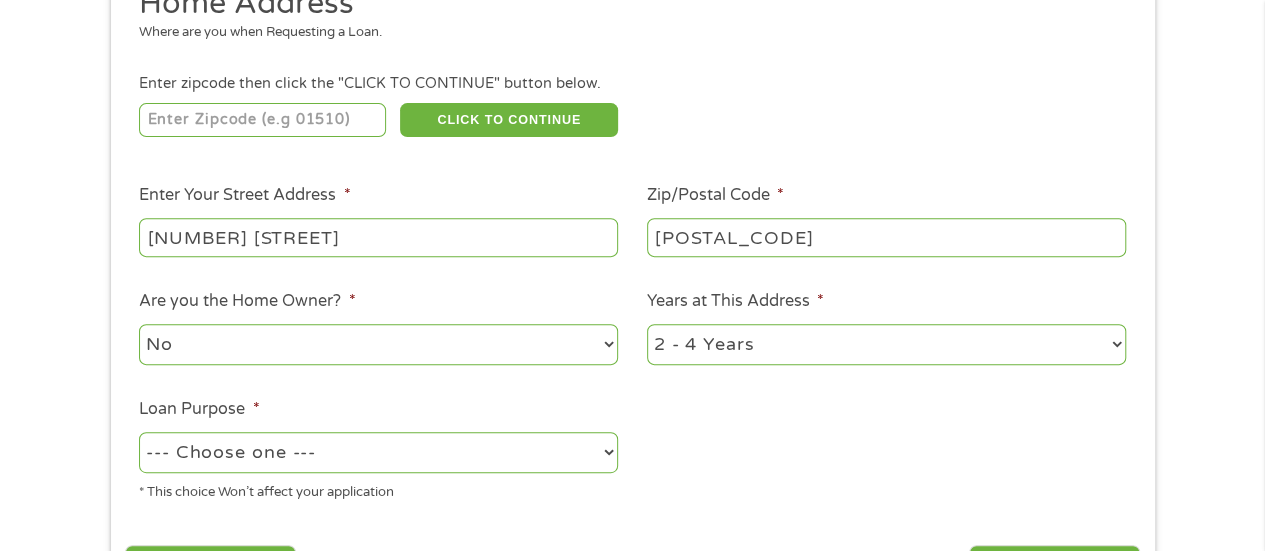 click on "1 Year or less 1 - 2 Years 2 - 4 Years Over 4 Years" at bounding box center (886, 344) 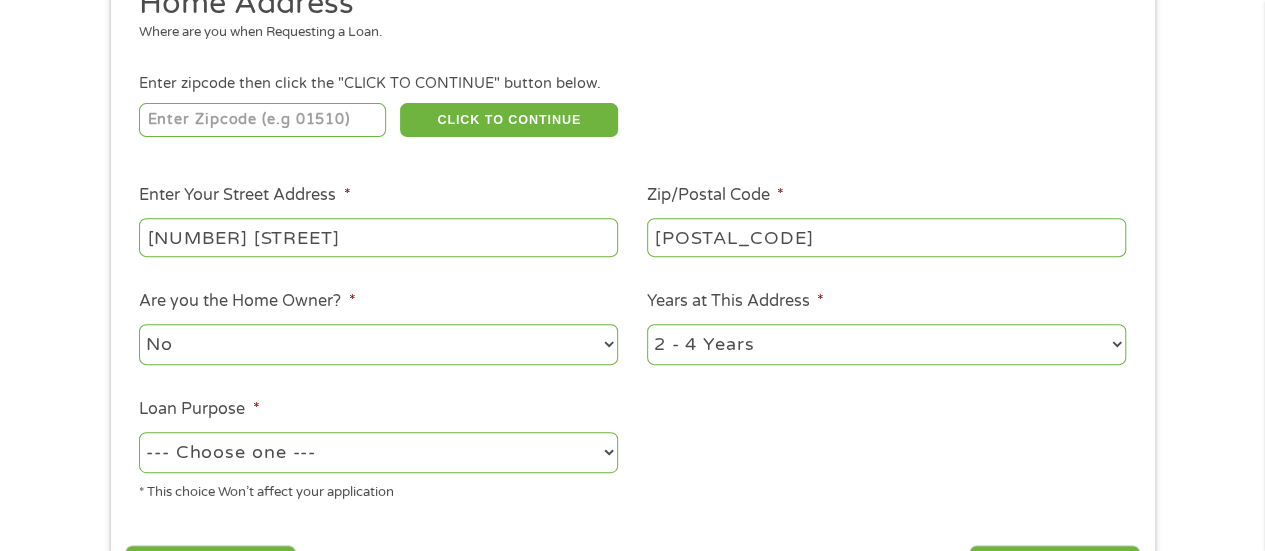 select on "24months" 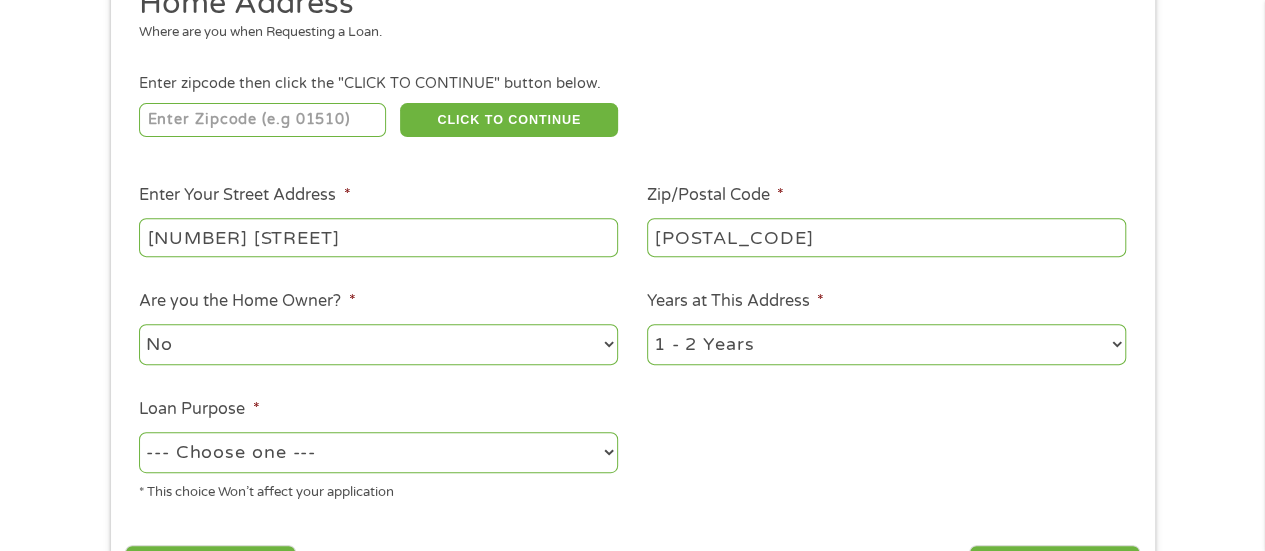 click on "1 Year or less 1 - 2 Years 2 - 4 Years Over 4 Years" at bounding box center (886, 344) 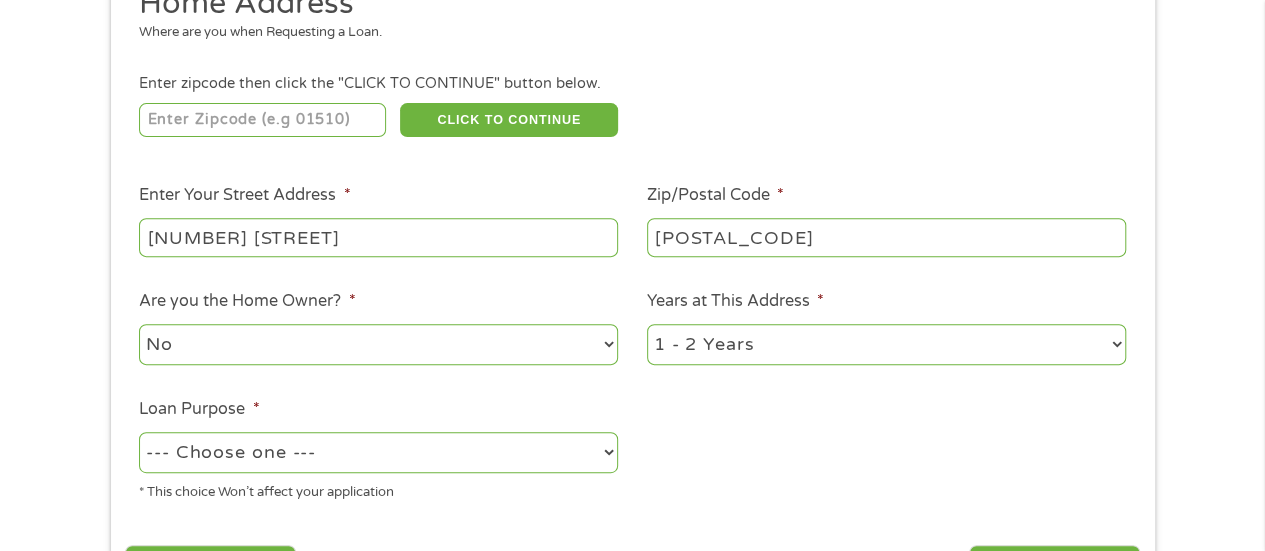 select on "shorttermcash" 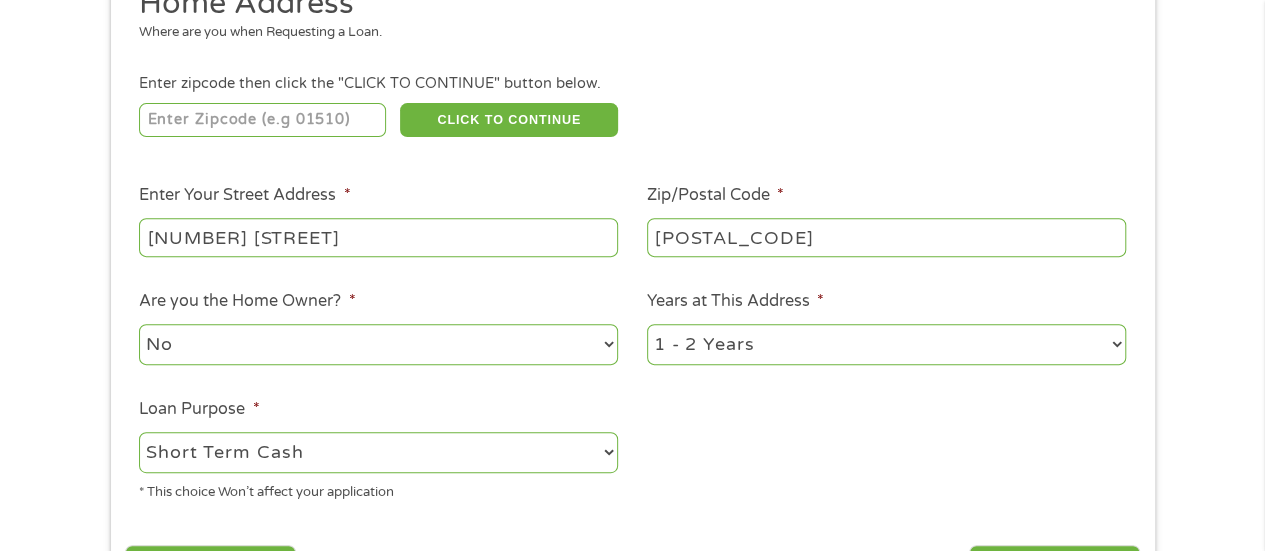 click on "--- Choose one --- Pay Bills Debt Consolidation Home Improvement Major Purchase Car Loan Short Term Cash Medical Expenses Other" at bounding box center [378, 452] 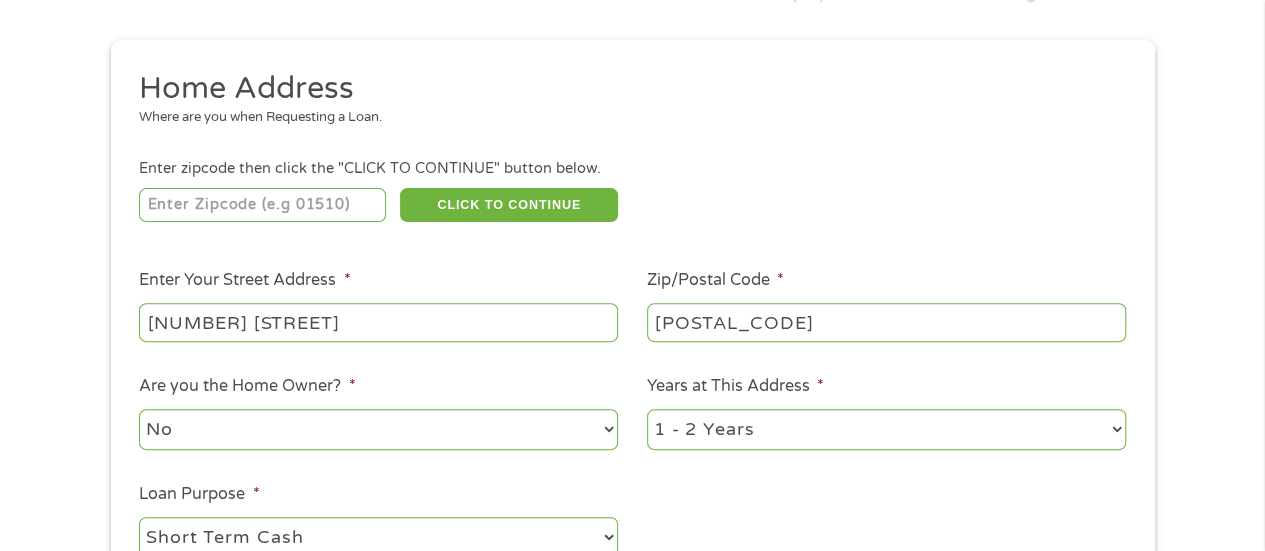 scroll, scrollTop: 58, scrollLeft: 0, axis: vertical 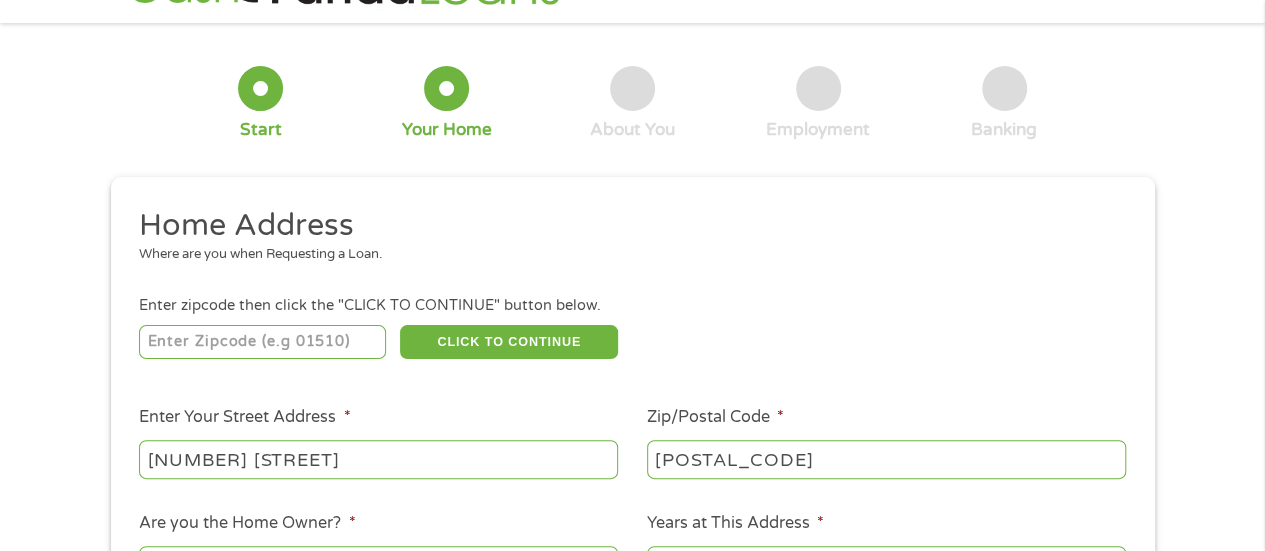click at bounding box center [260, 88] 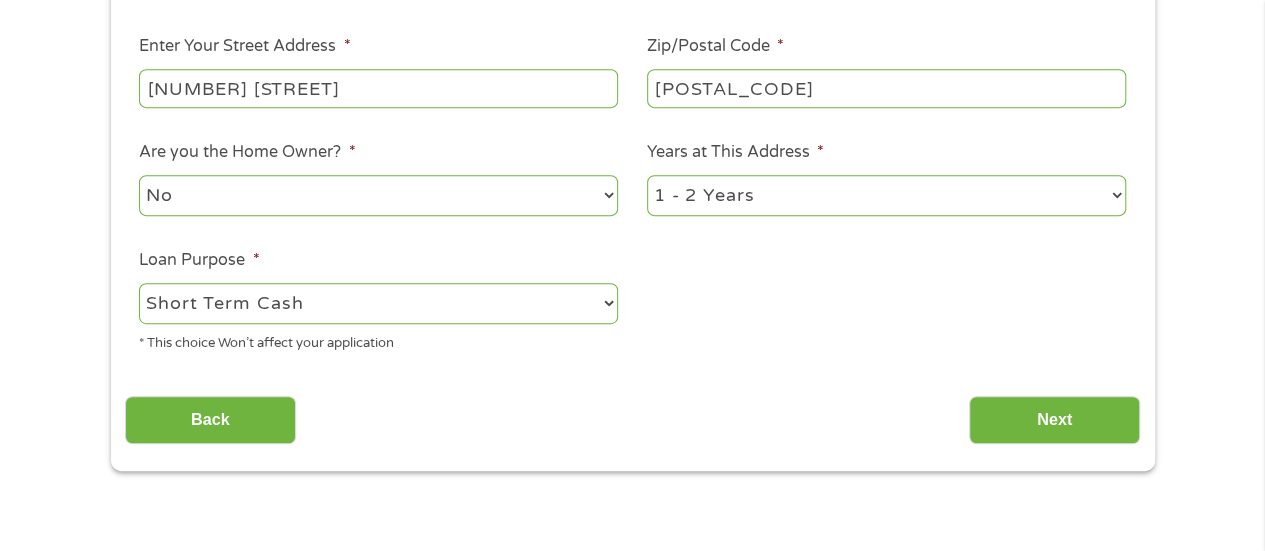scroll, scrollTop: 458, scrollLeft: 0, axis: vertical 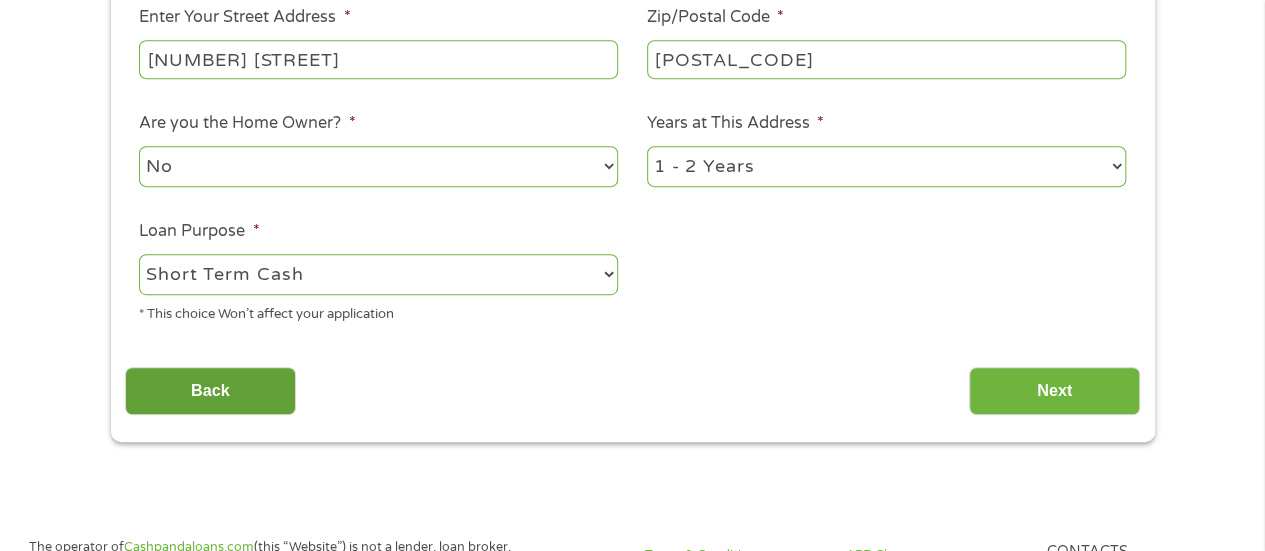 click on "Back" at bounding box center (210, 391) 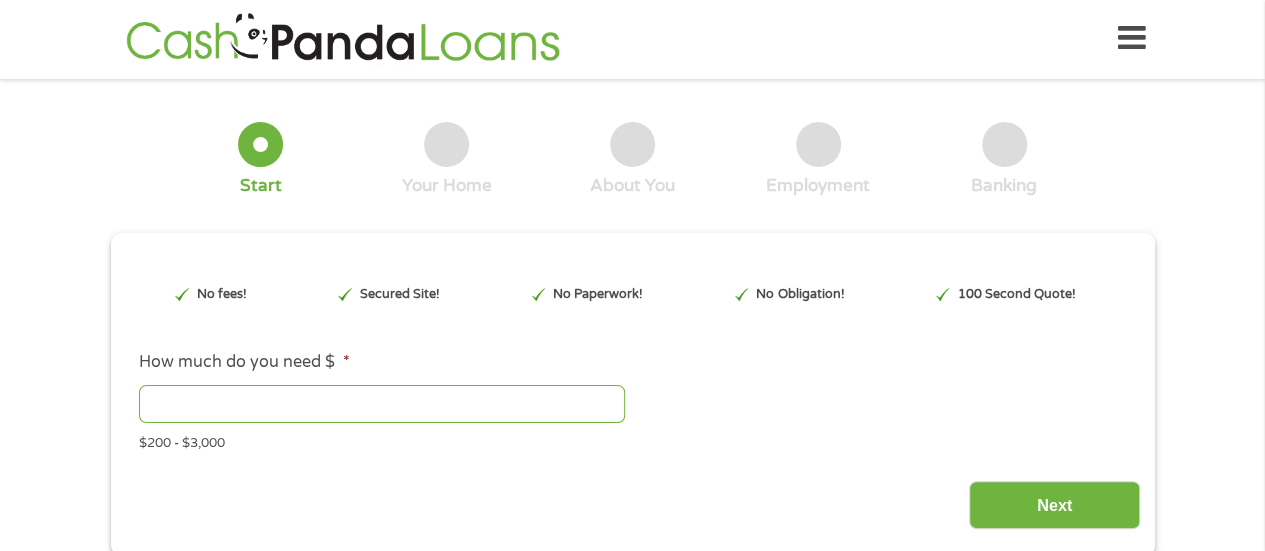 scroll, scrollTop: 0, scrollLeft: 0, axis: both 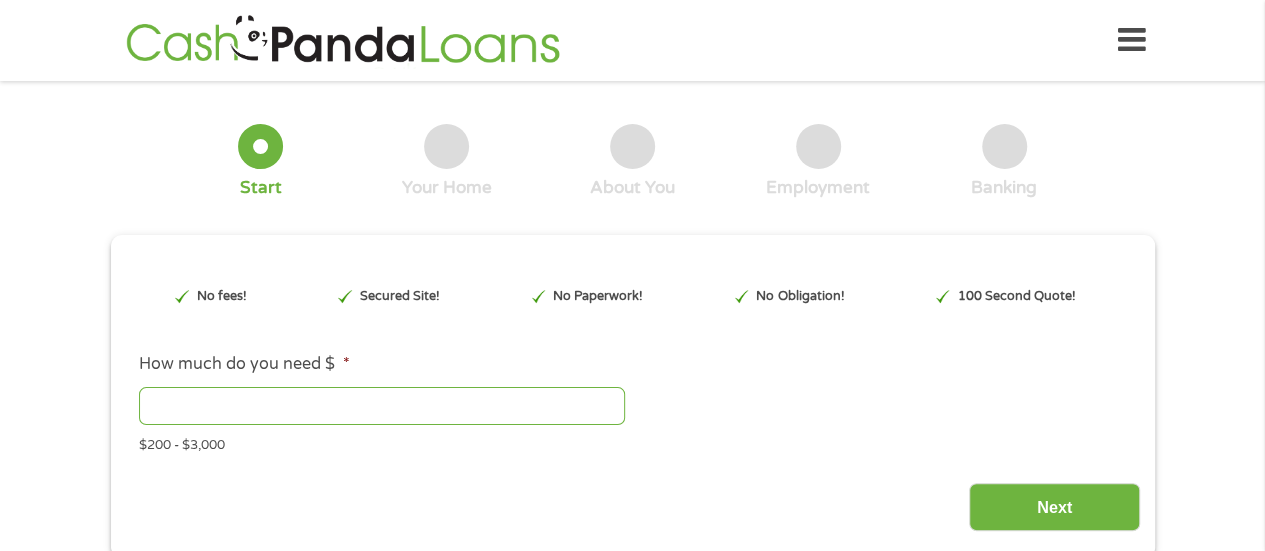 click on "[NUMBER]" at bounding box center [382, 406] 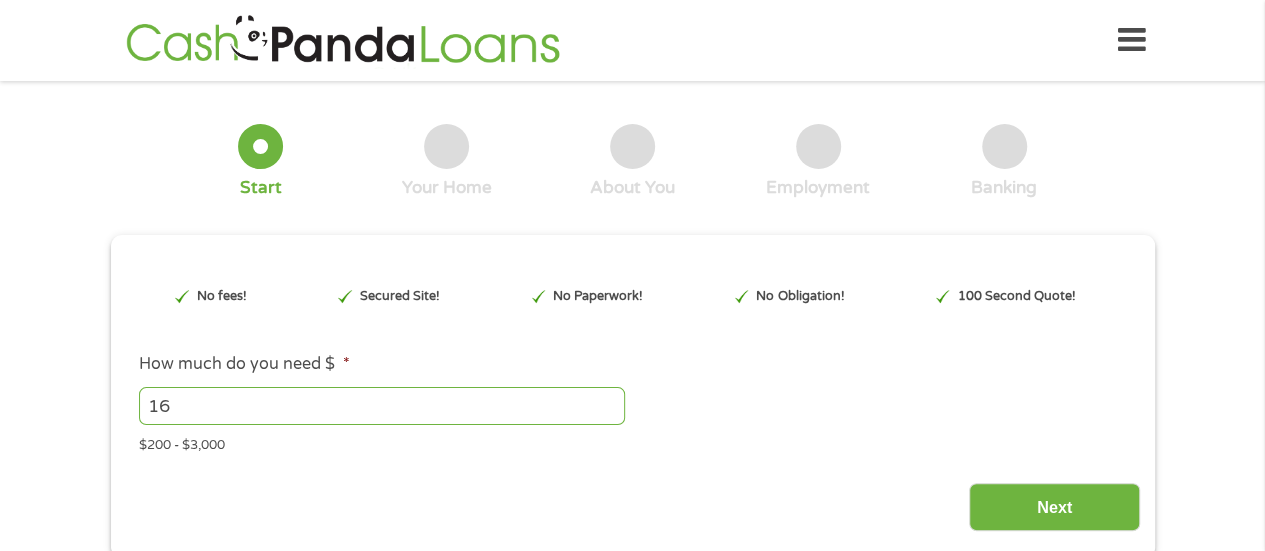 type on "1" 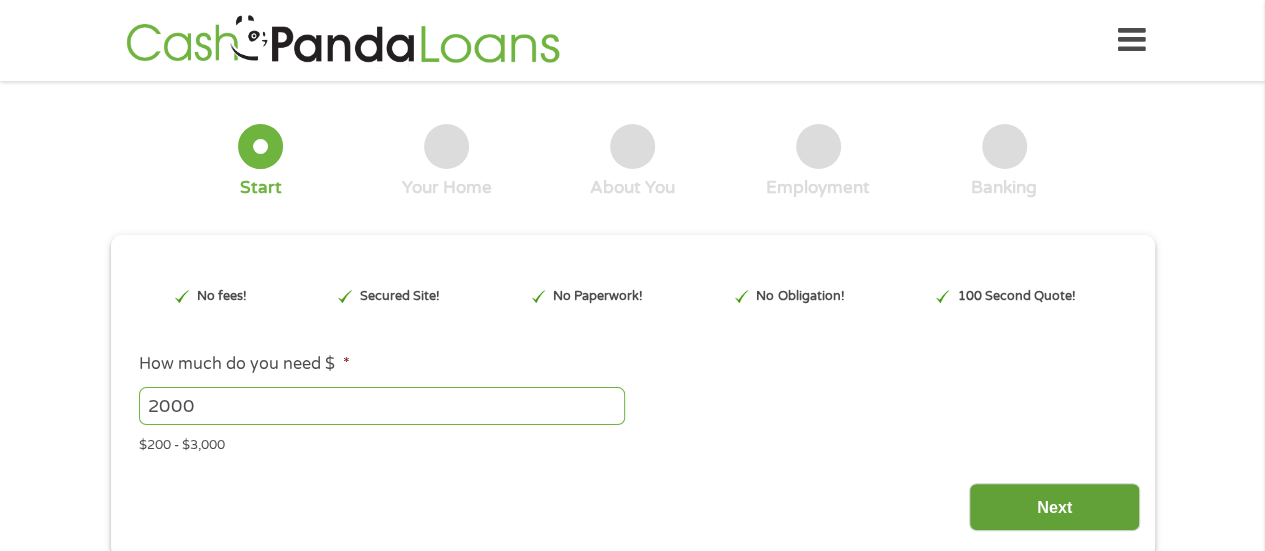 type on "2000" 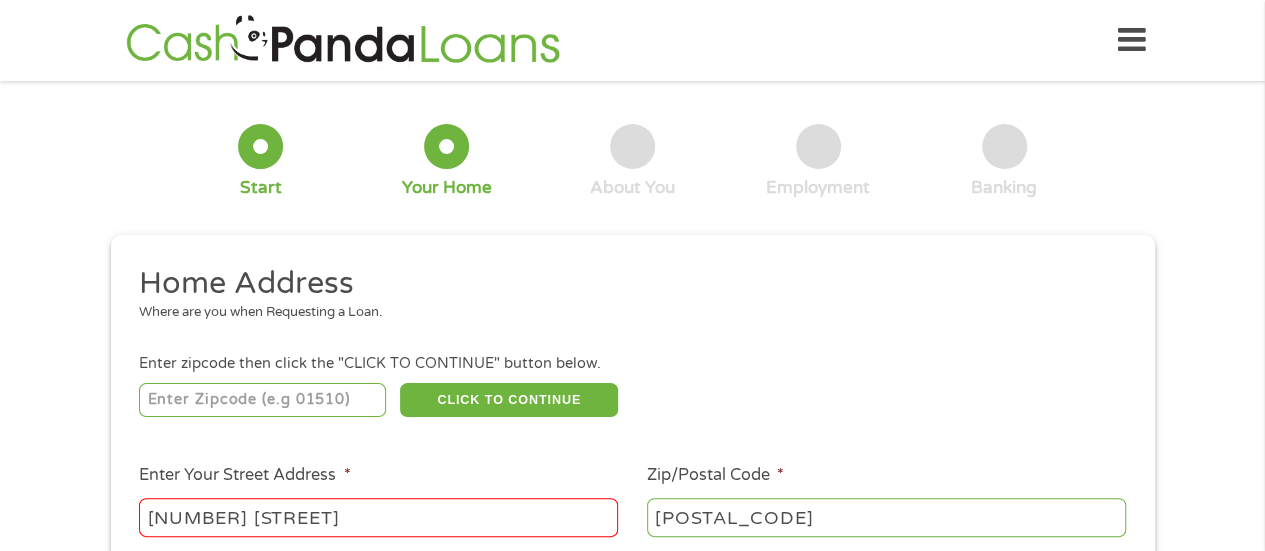 click at bounding box center [262, 400] 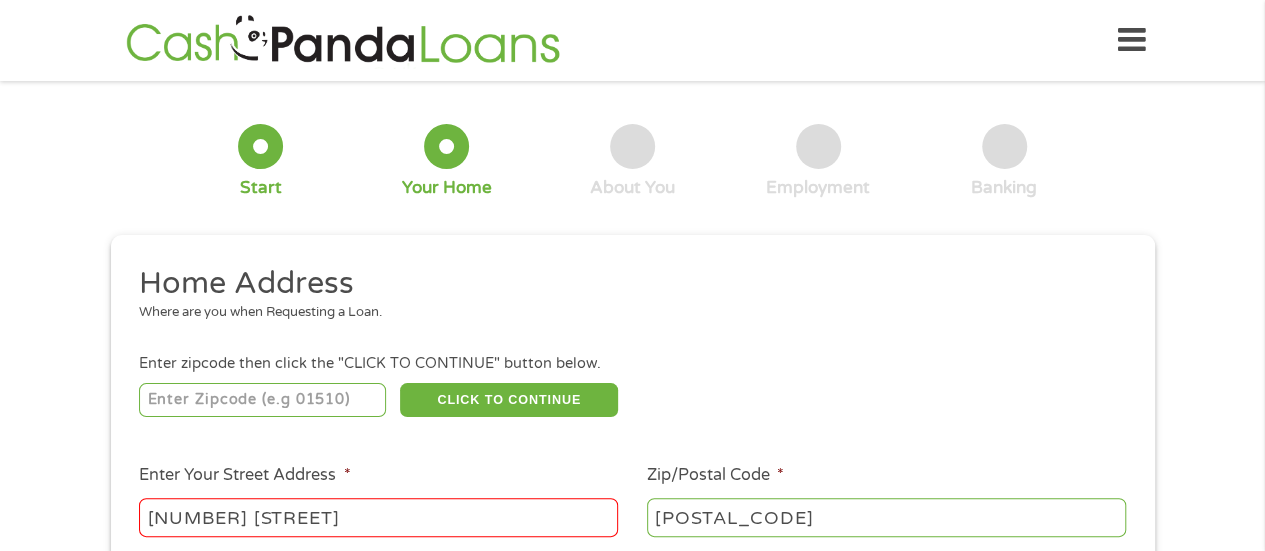 type on "[POSTAL_CODE]" 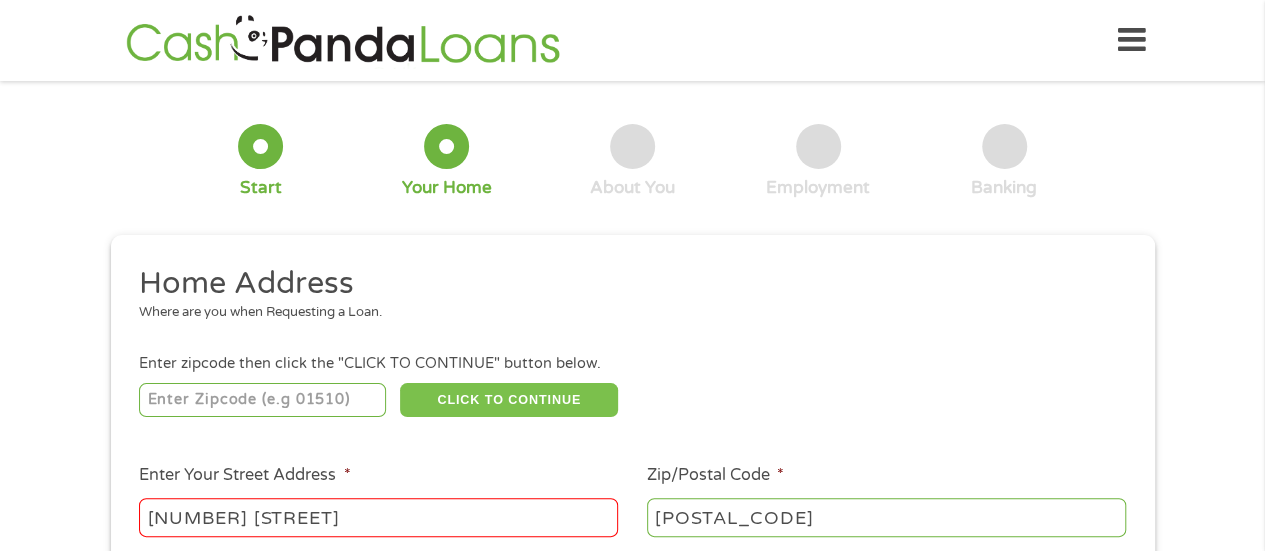 click on "CLICK TO CONTINUE" at bounding box center [509, 400] 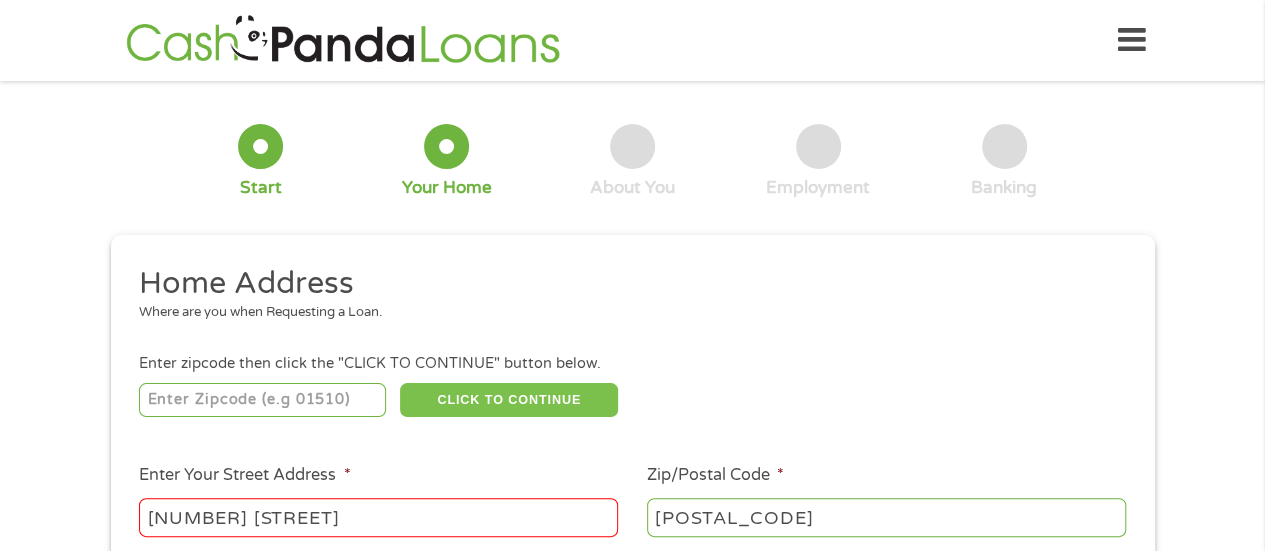 click on "CLICK TO CONTINUE" at bounding box center (509, 400) 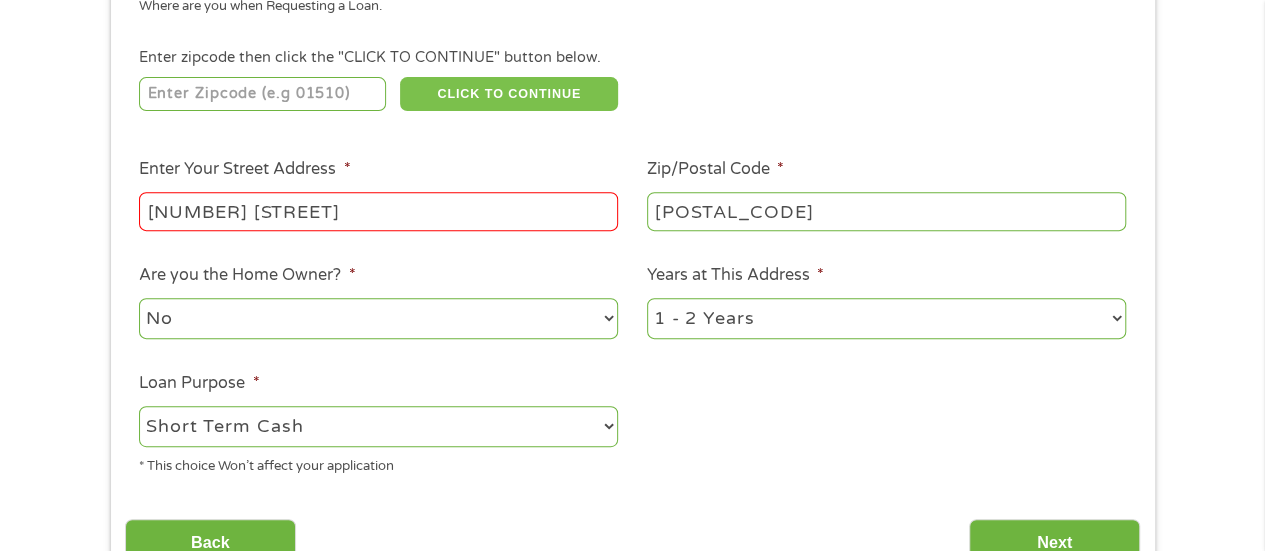 scroll, scrollTop: 320, scrollLeft: 0, axis: vertical 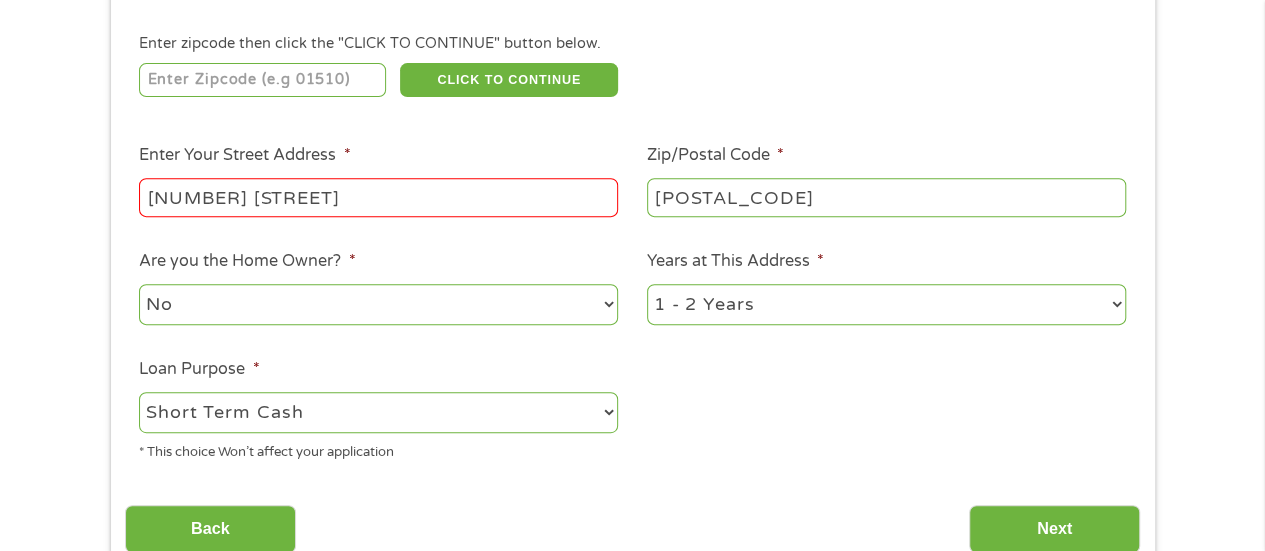 click on "[NUMBER] [STREET]" at bounding box center (378, 197) 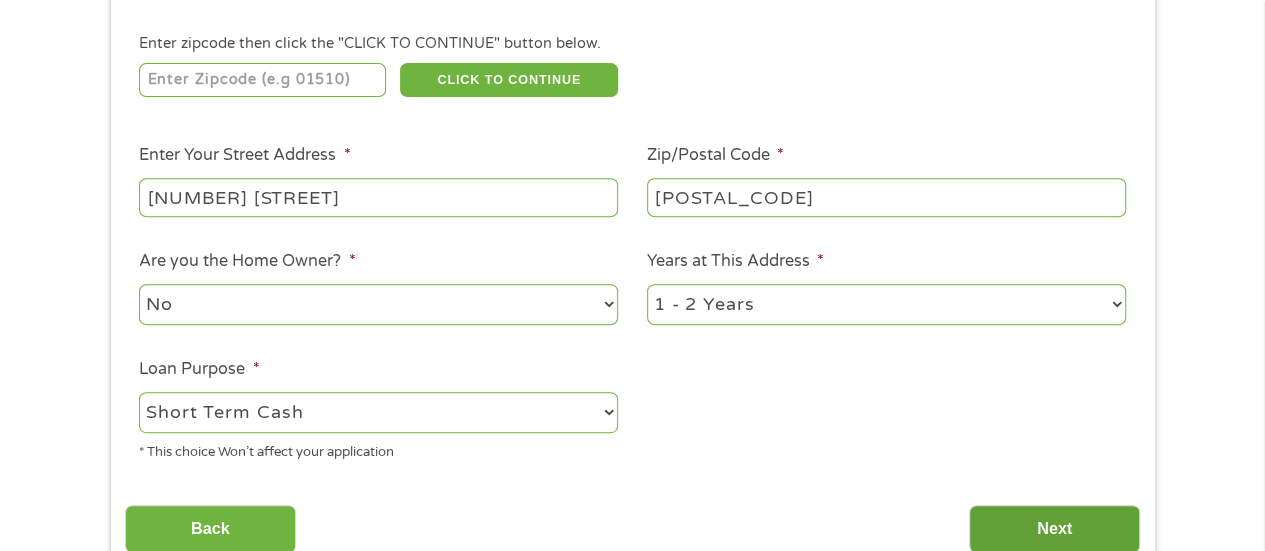 click on "Next" at bounding box center (1054, 529) 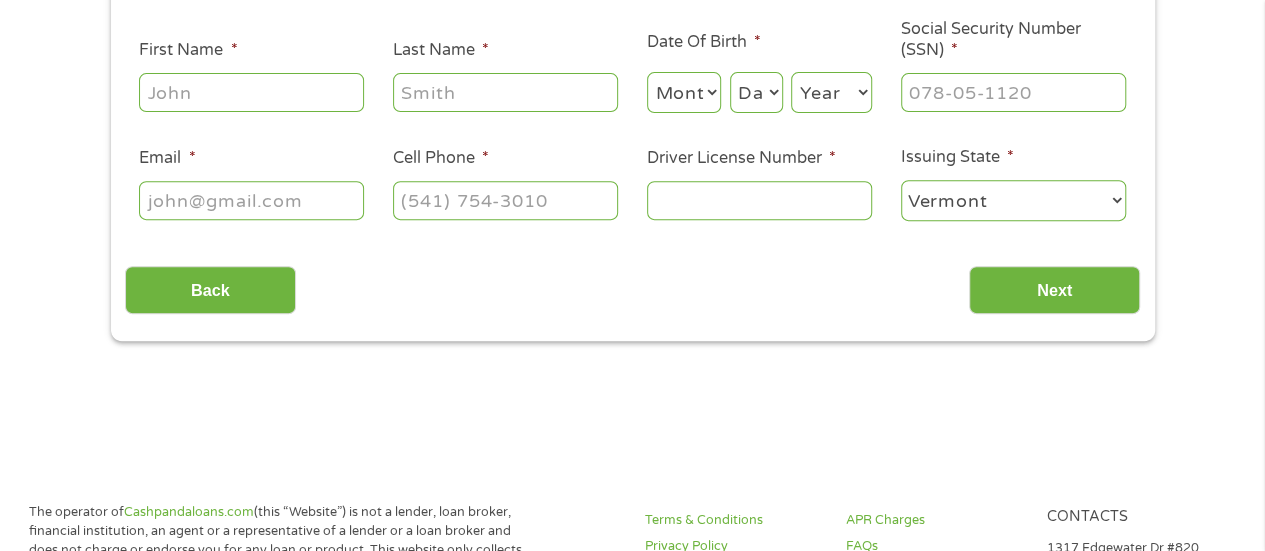 scroll, scrollTop: 8, scrollLeft: 8, axis: both 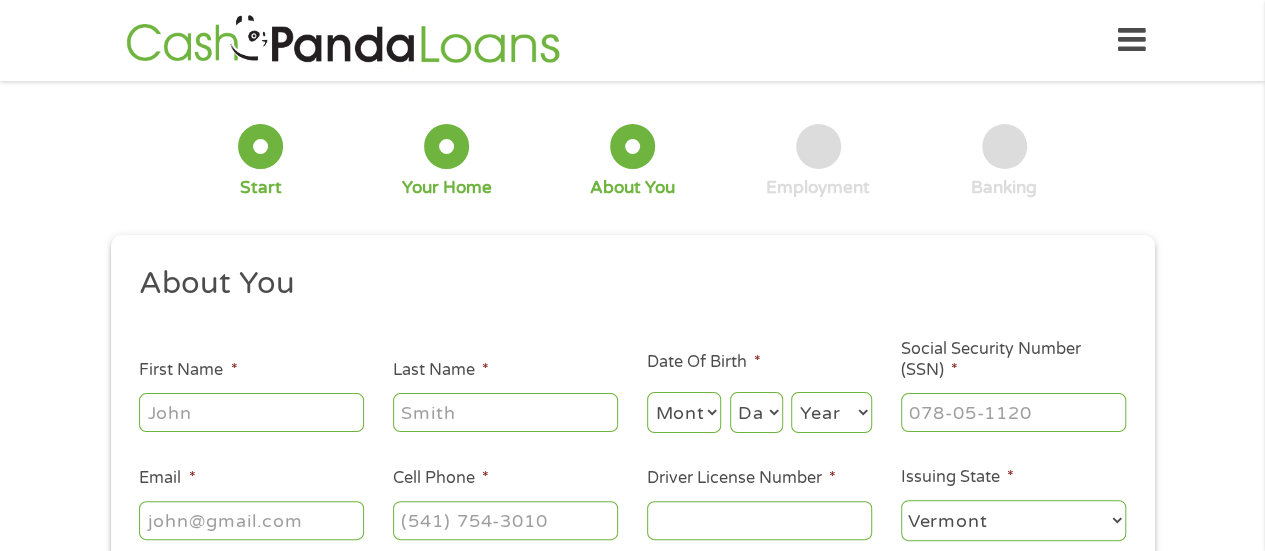 click on "First Name *" at bounding box center [251, 412] 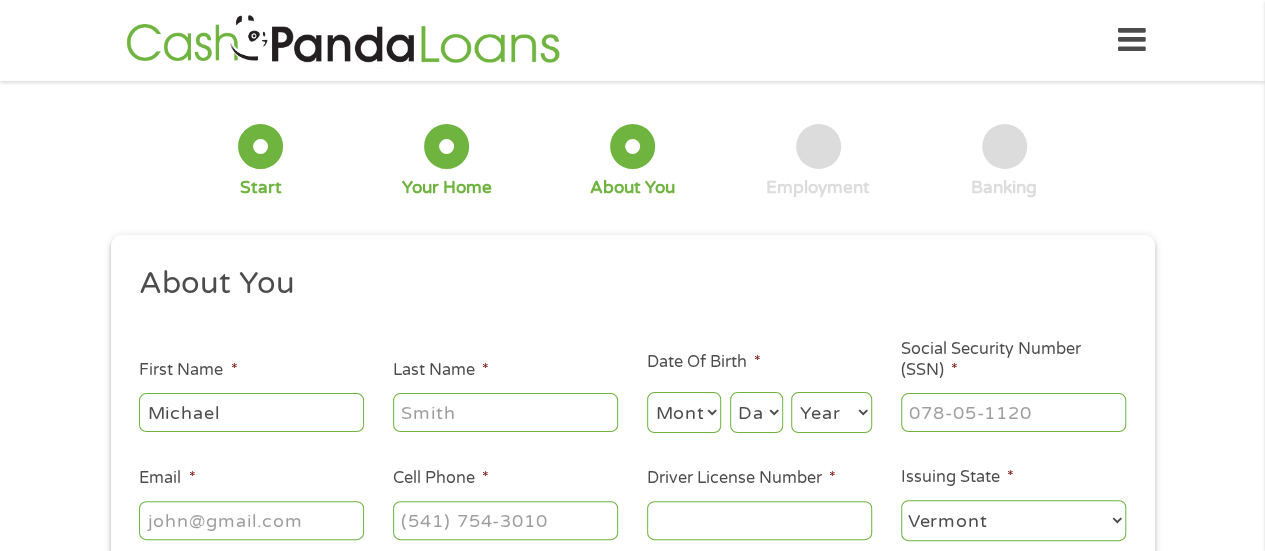 type on "Michael" 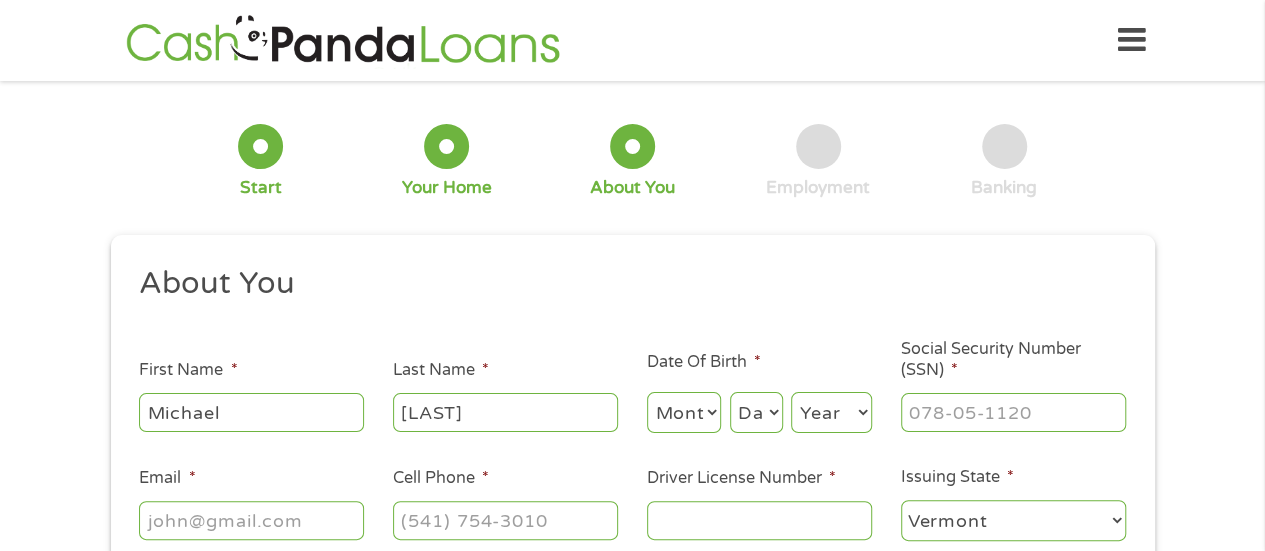type on "[LAST]" 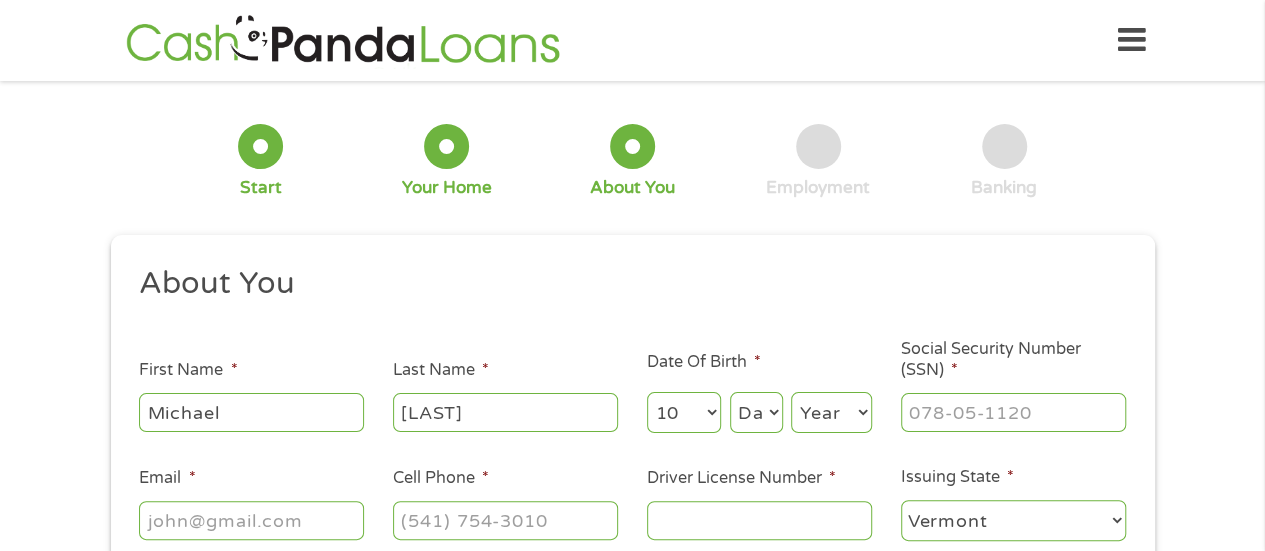 select on "11" 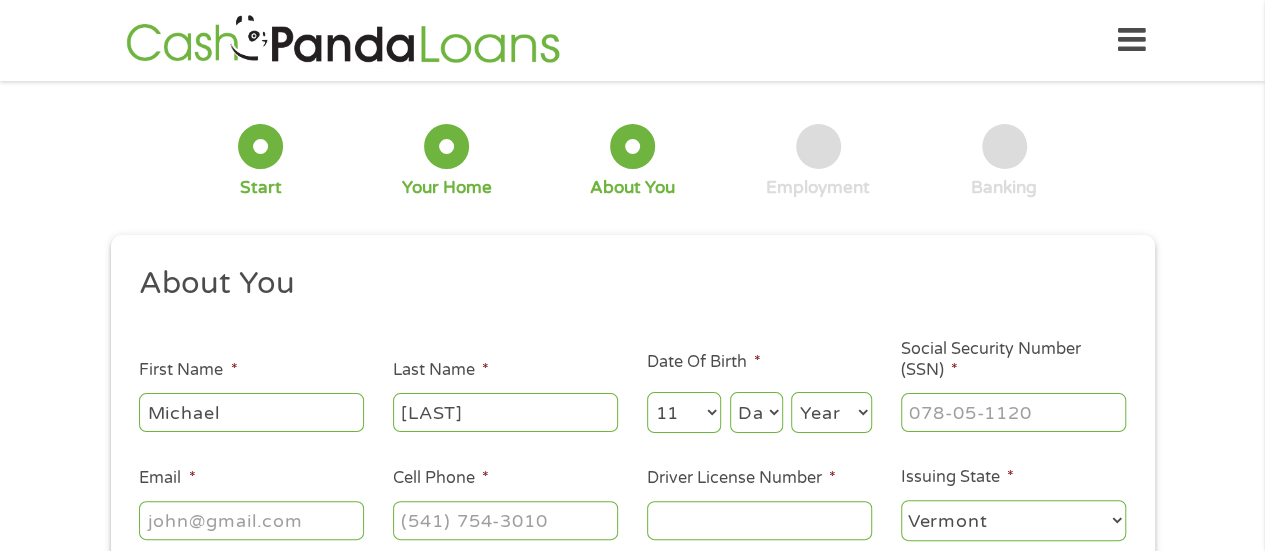 select on "8" 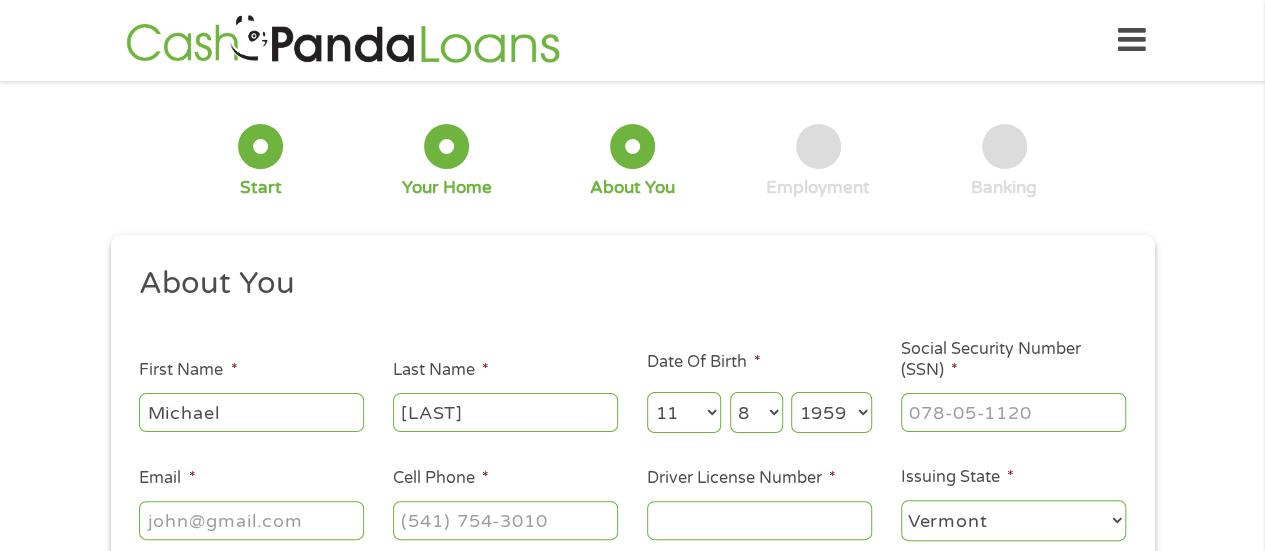 select on "1956" 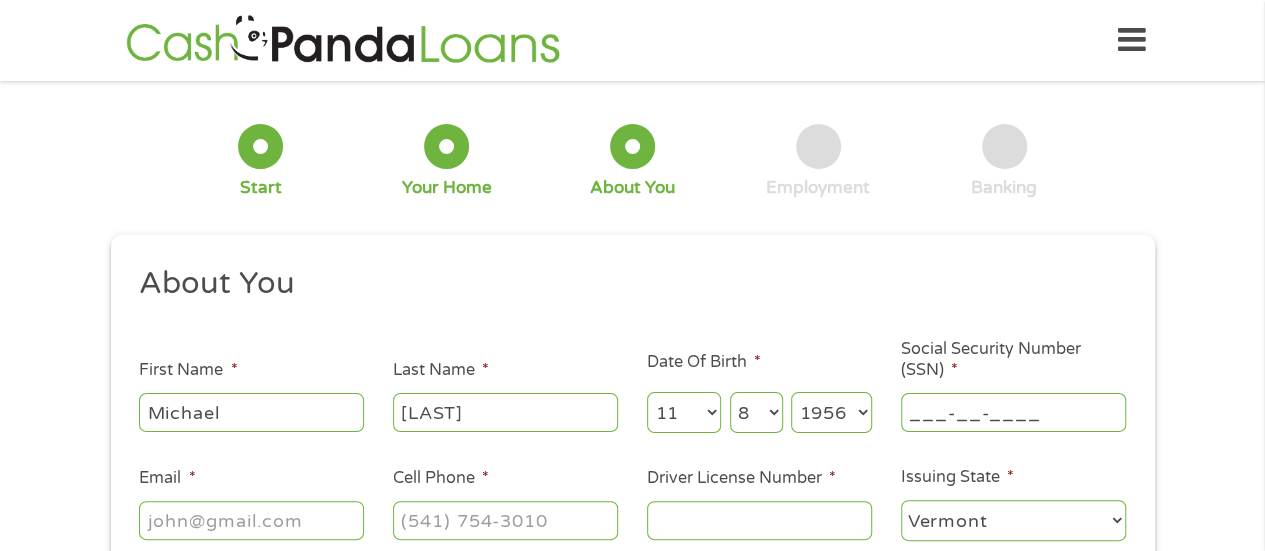 click on "___-__-____" at bounding box center [1013, 412] 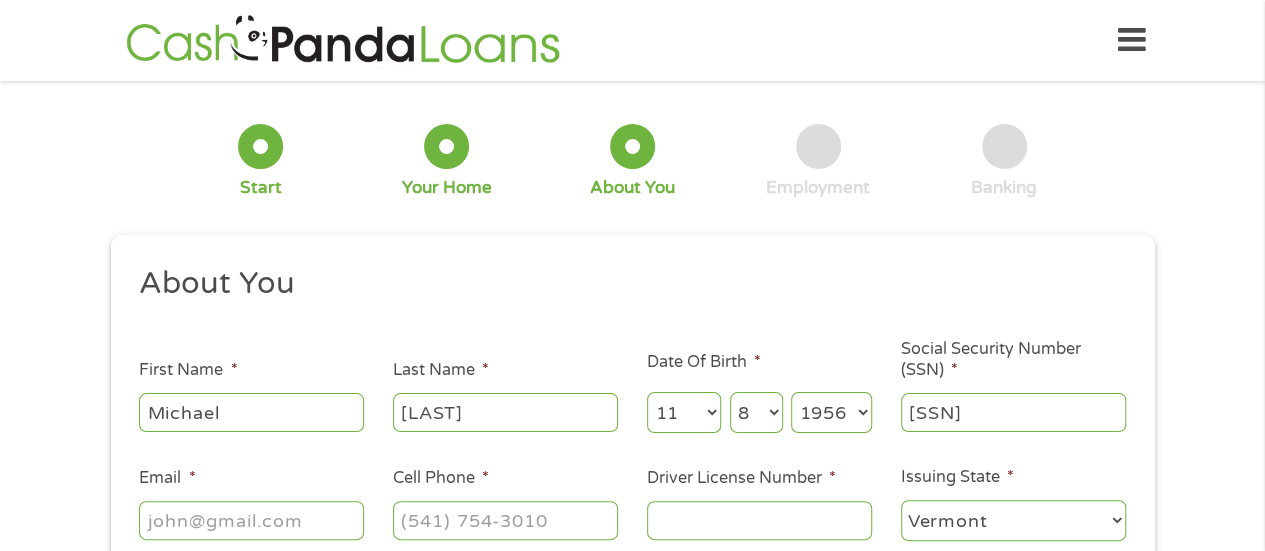 type on "[SSN]" 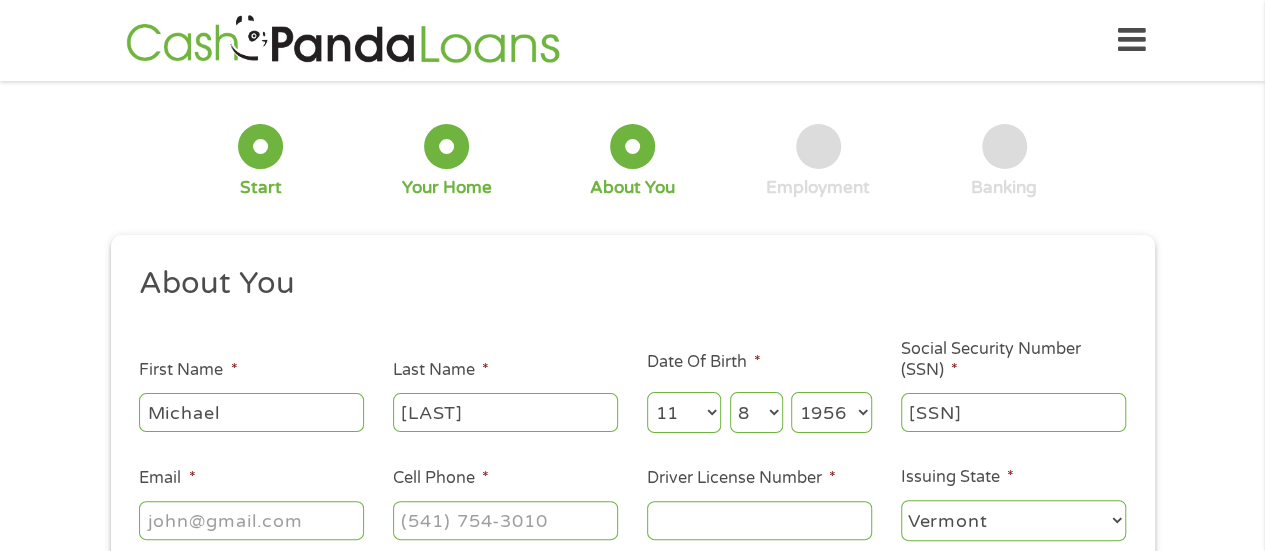 click on "Email *" at bounding box center (251, 520) 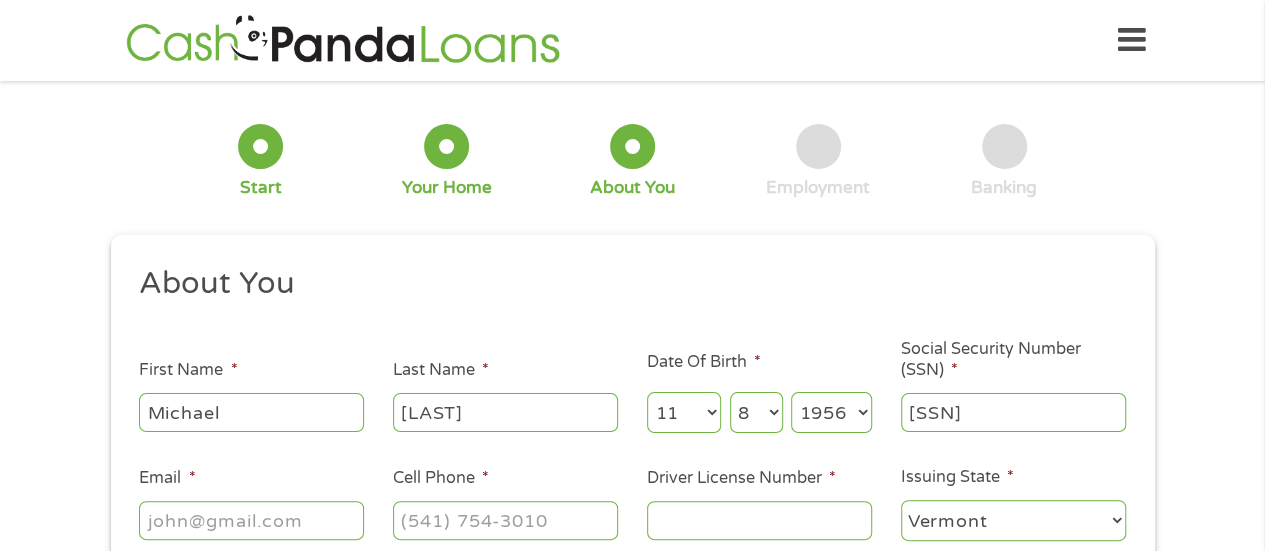 type on "[EMAIL]" 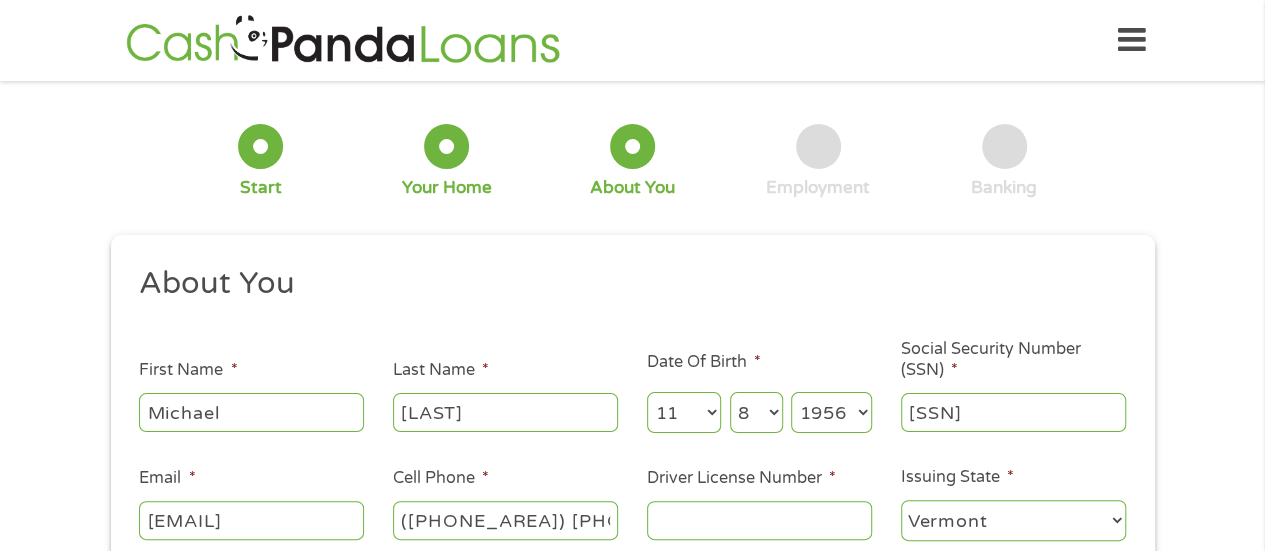 click on "([PHONE_AREA]) [PHONE_PREFIX]-[PHONE_REMAINING]" at bounding box center (505, 520) 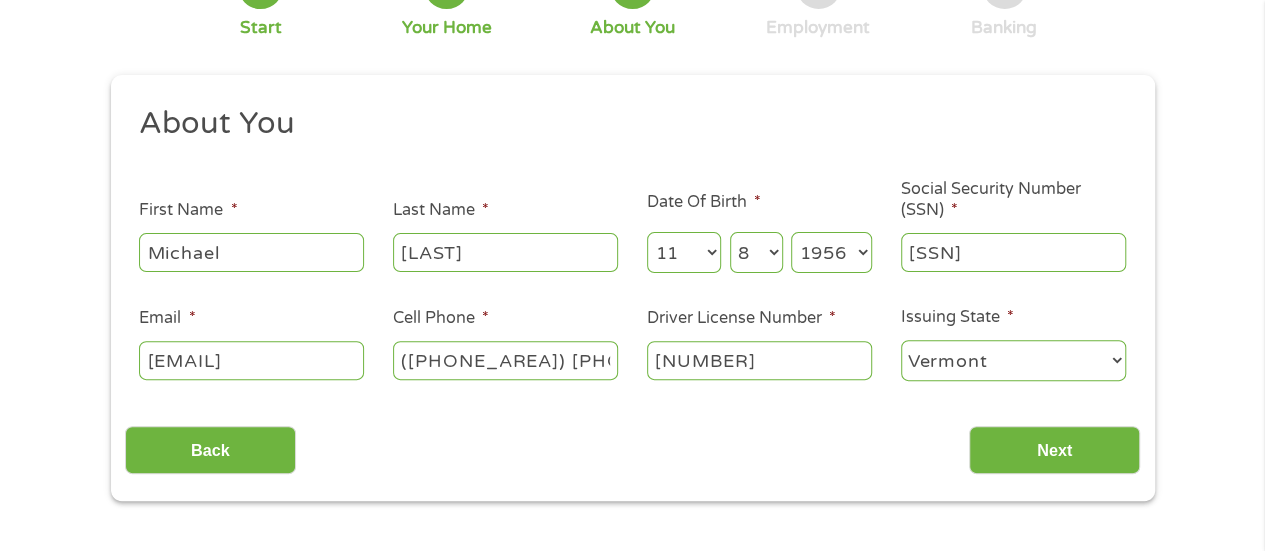 scroll, scrollTop: 200, scrollLeft: 0, axis: vertical 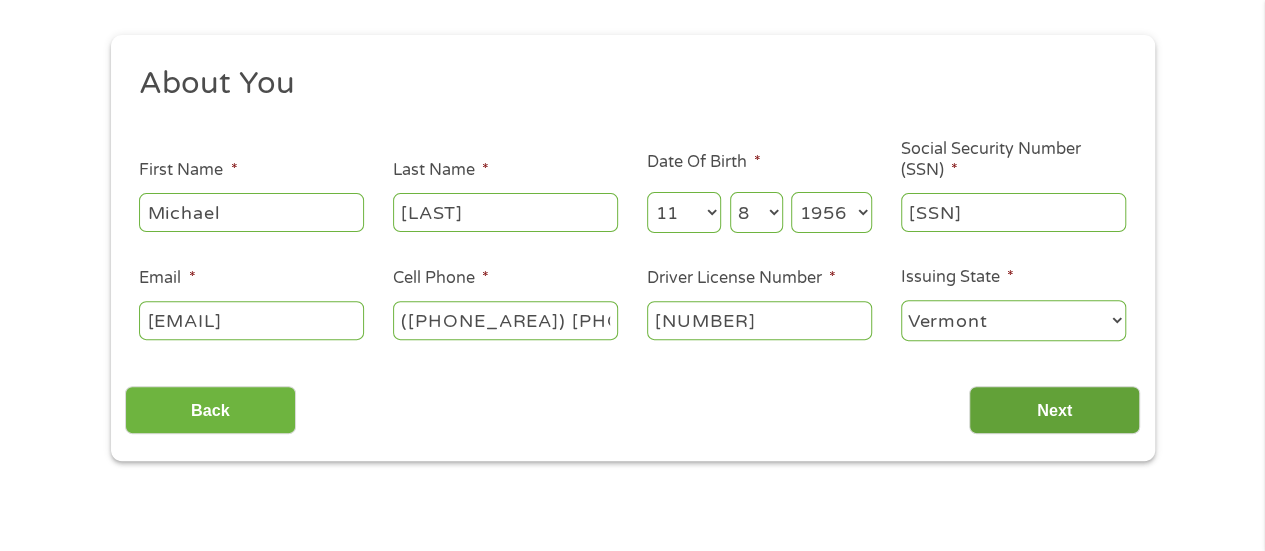 type on "[NUMBER]" 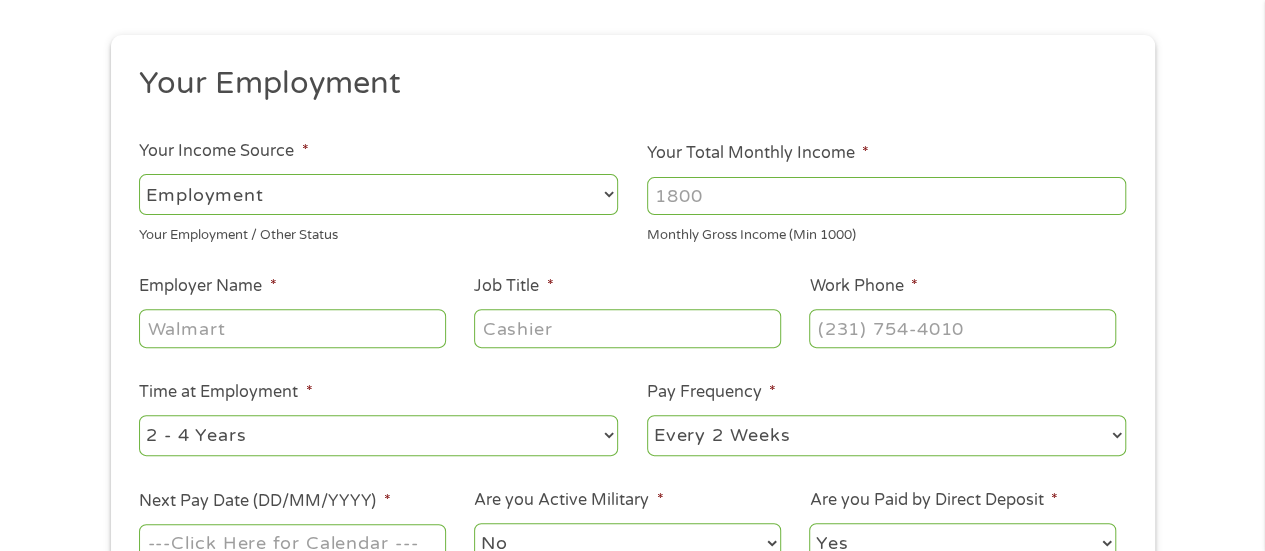 scroll, scrollTop: 8, scrollLeft: 8, axis: both 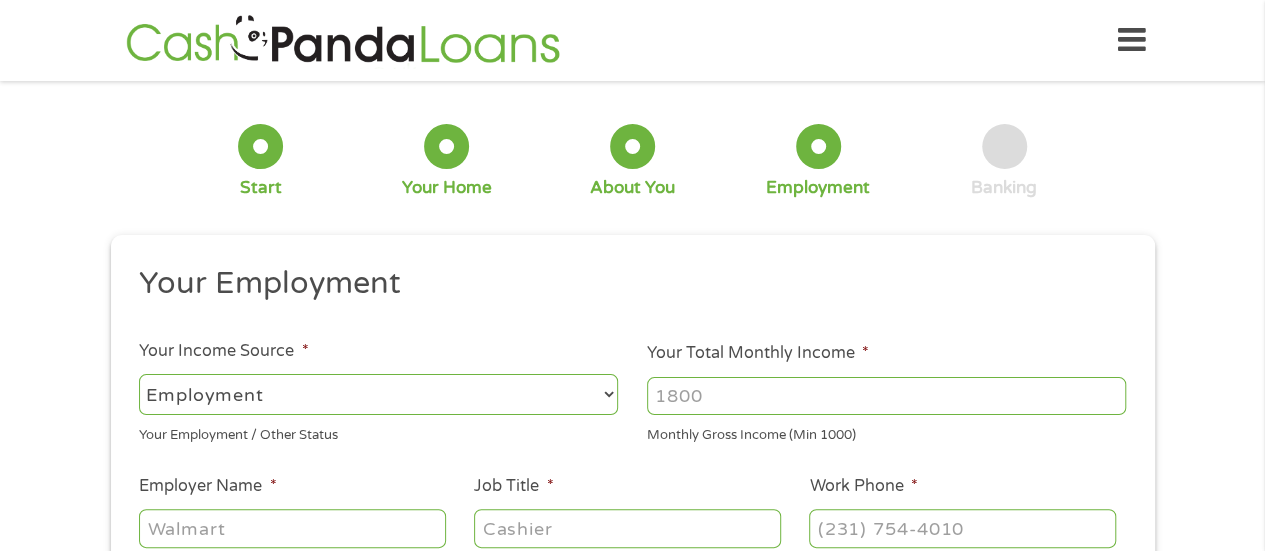 click on "--- Choose one --- Employment Self Employed Benefits" at bounding box center (378, 394) 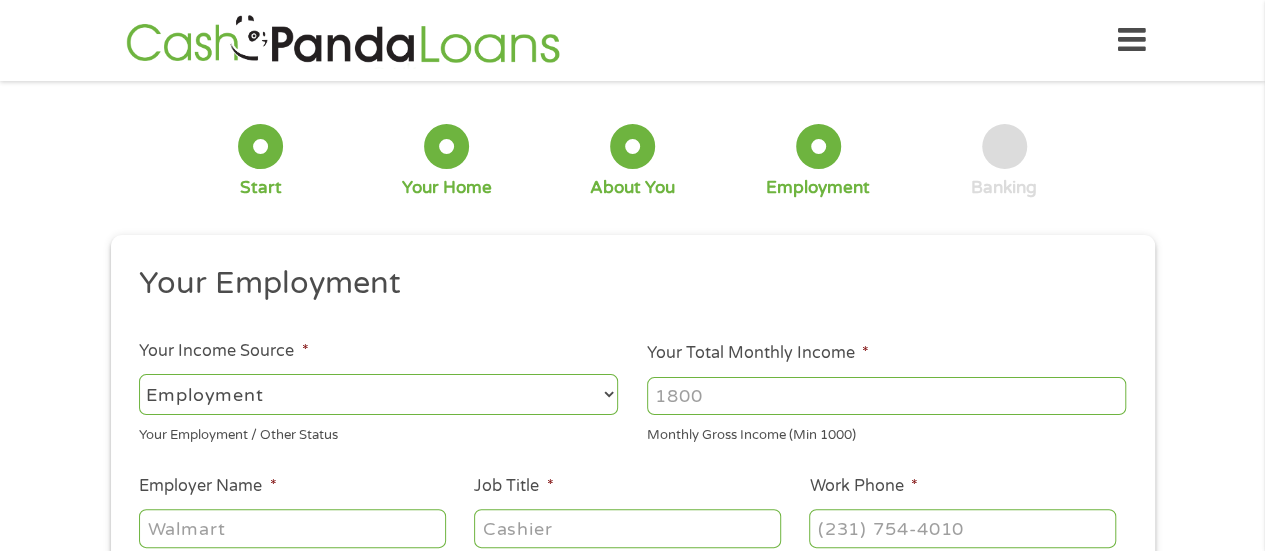 select on "benefits" 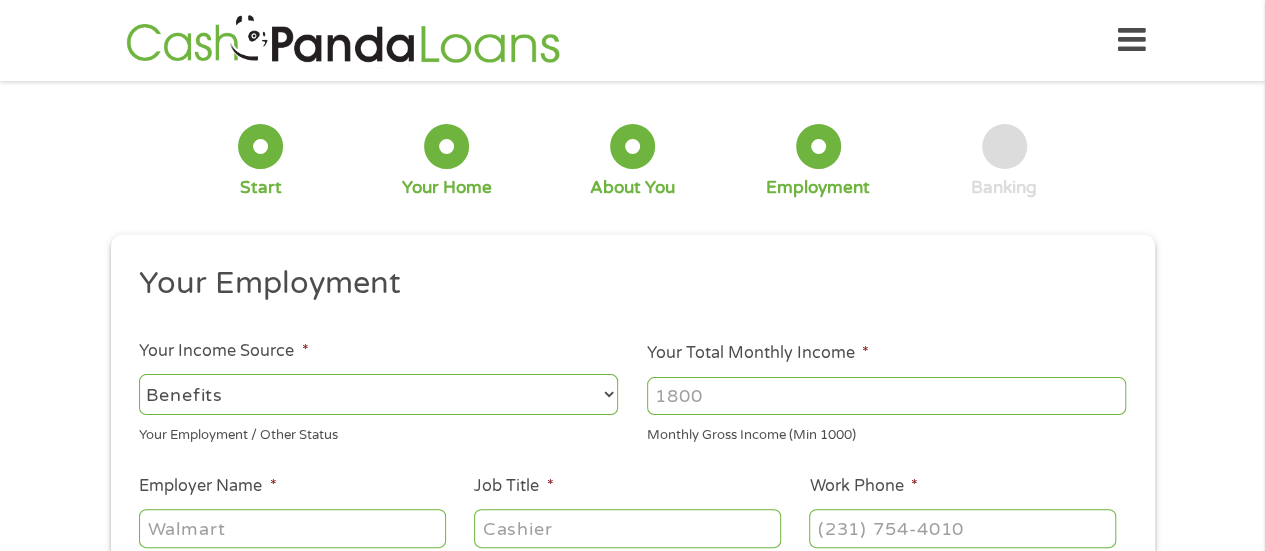 click on "--- Choose one --- Employment Self Employed Benefits" at bounding box center (378, 394) 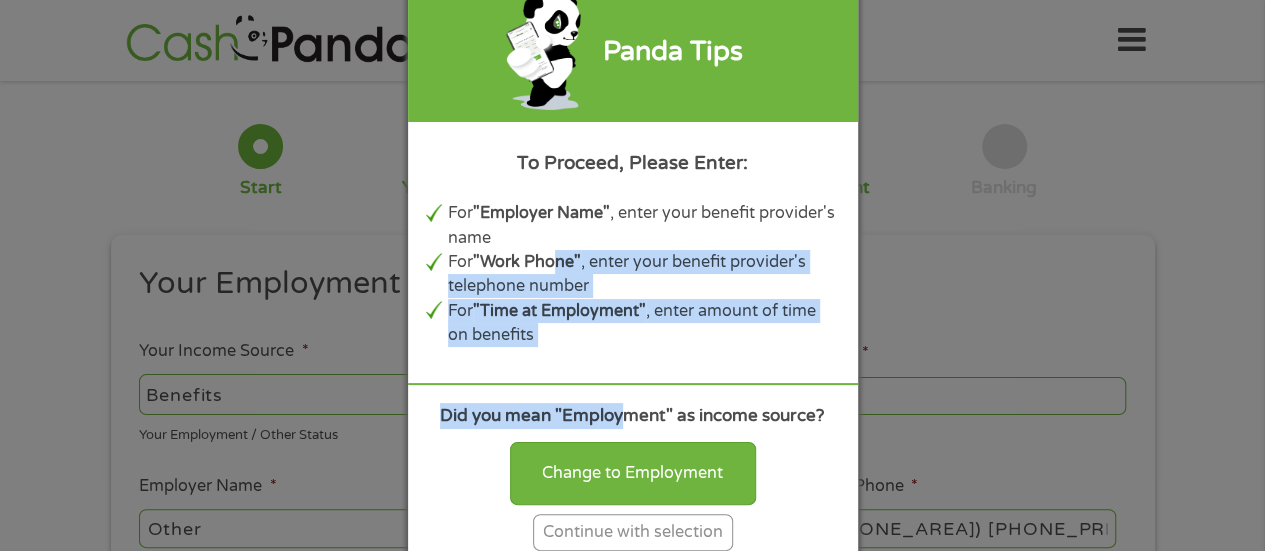 drag, startPoint x: 558, startPoint y: 263, endPoint x: 628, endPoint y: 410, distance: 162.81584 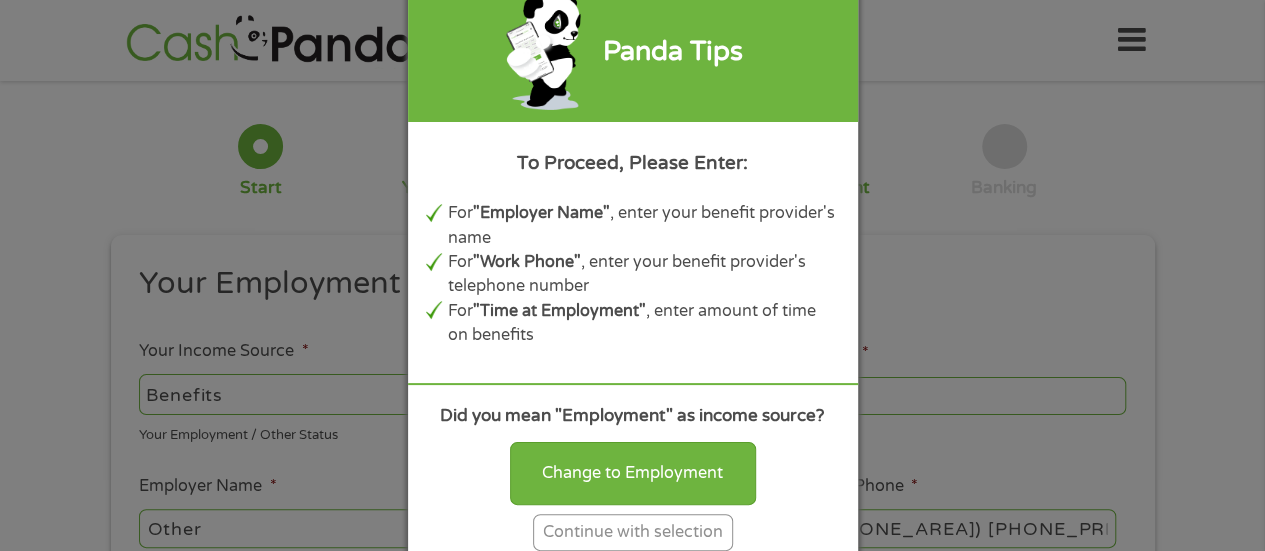 click on "Continue with selection" at bounding box center (633, 532) 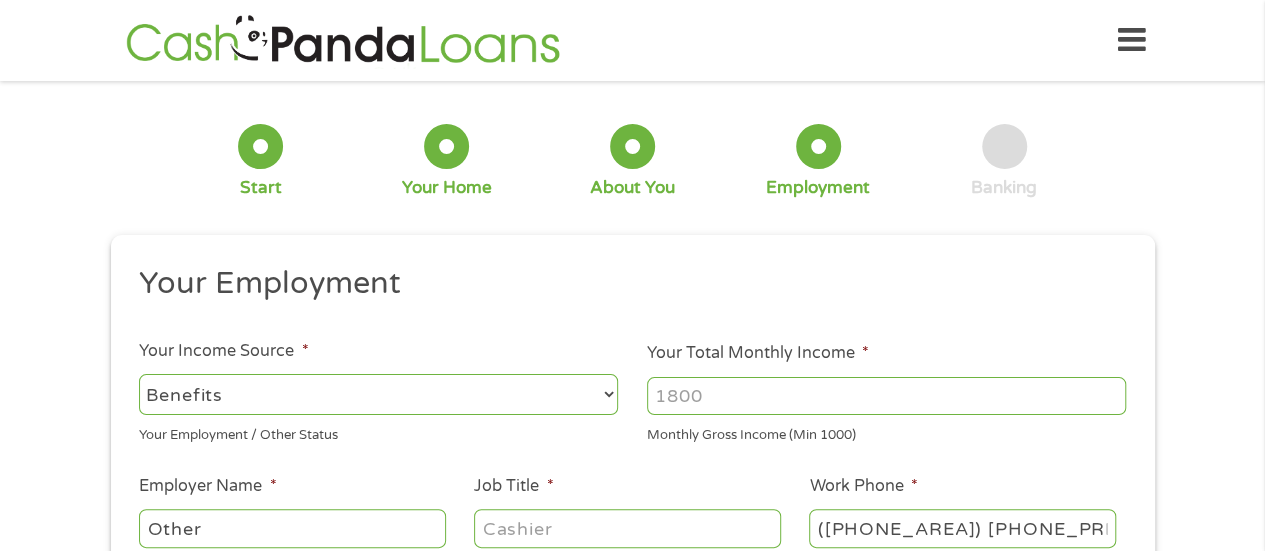 click on "Your Total Monthly Income *" at bounding box center (886, 396) 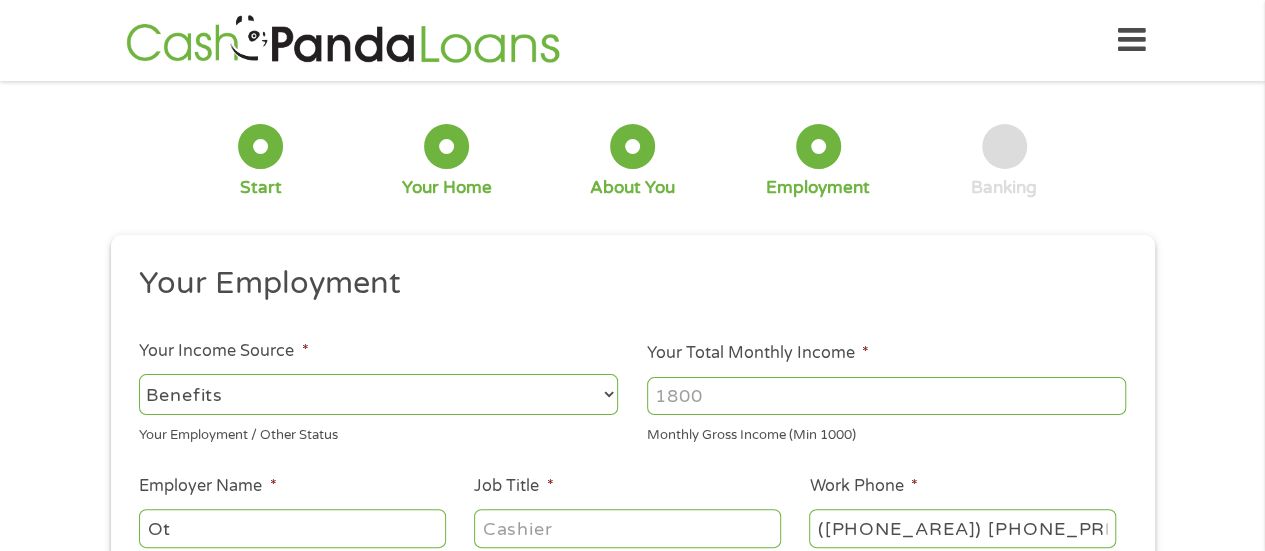 type on "[STATE]" 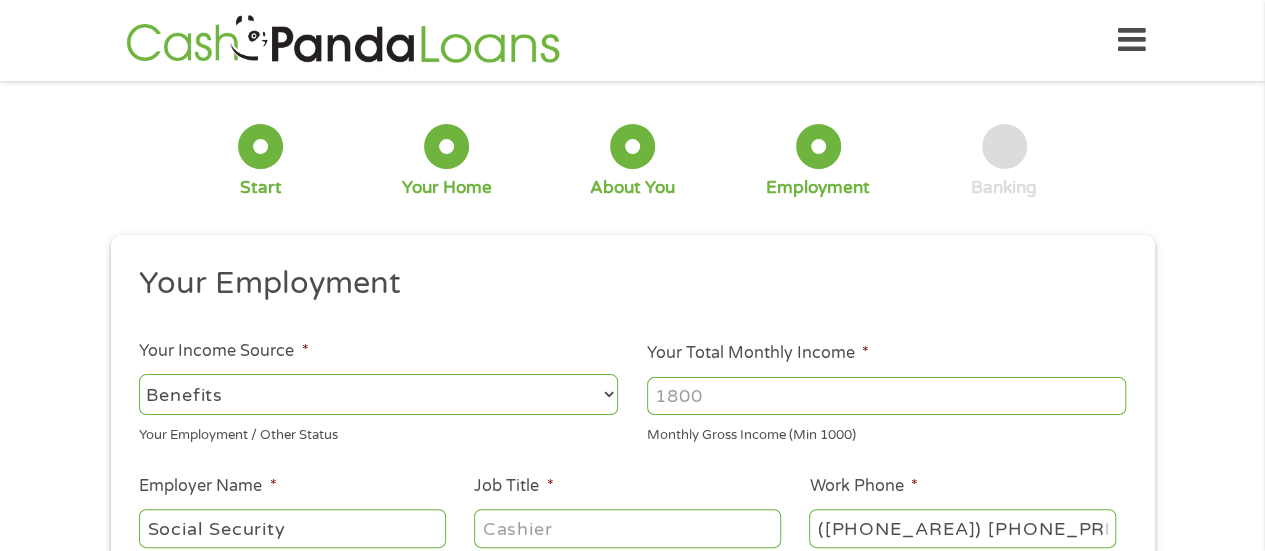 type on "Social Security" 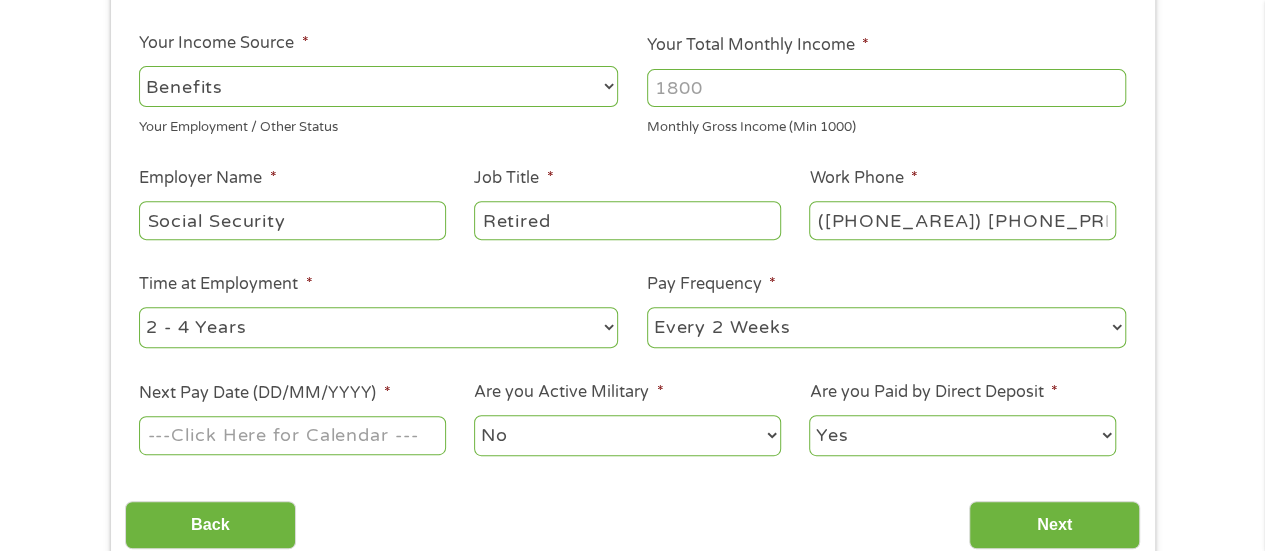 scroll, scrollTop: 320, scrollLeft: 0, axis: vertical 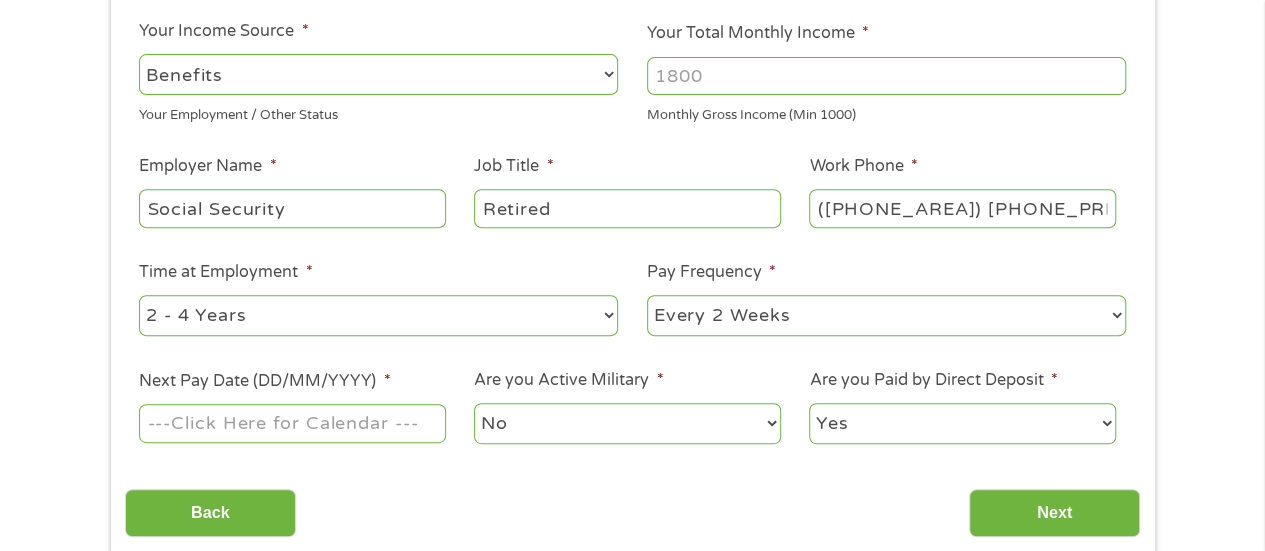 type on "Retired" 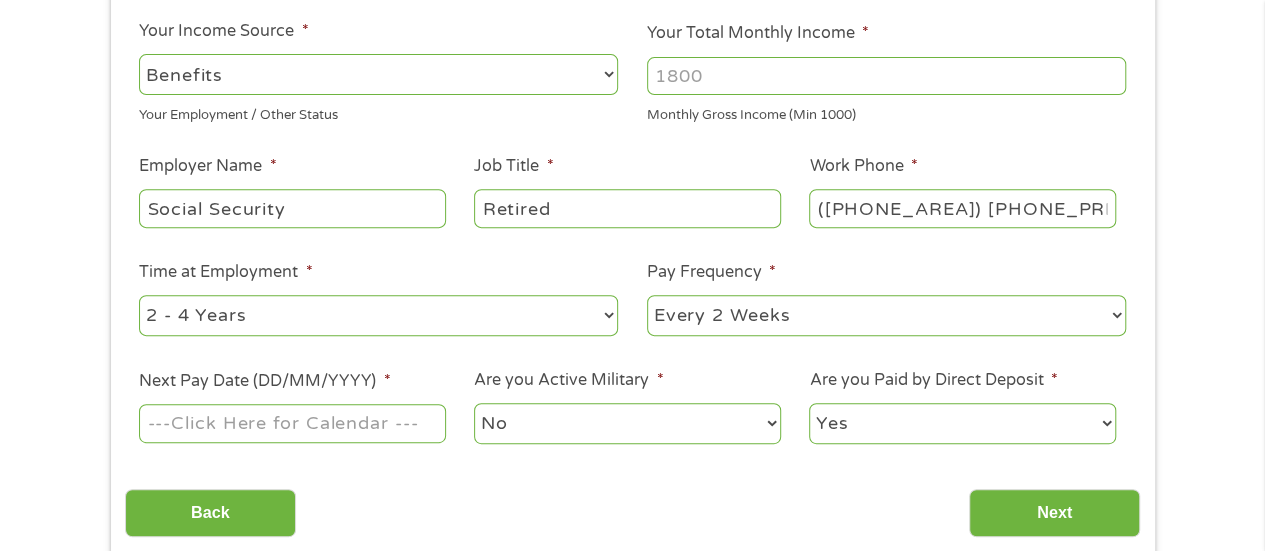 select on "monthly" 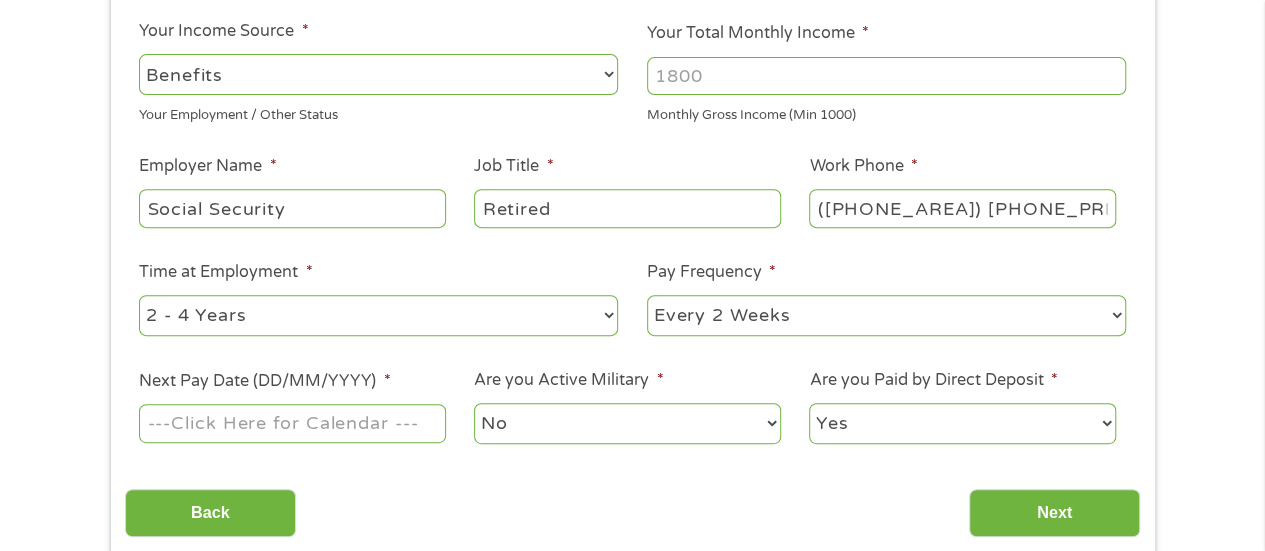 click on "--- Choose one --- Every 2 Weeks Every Week Monthly Semi-Monthly" at bounding box center [886, 315] 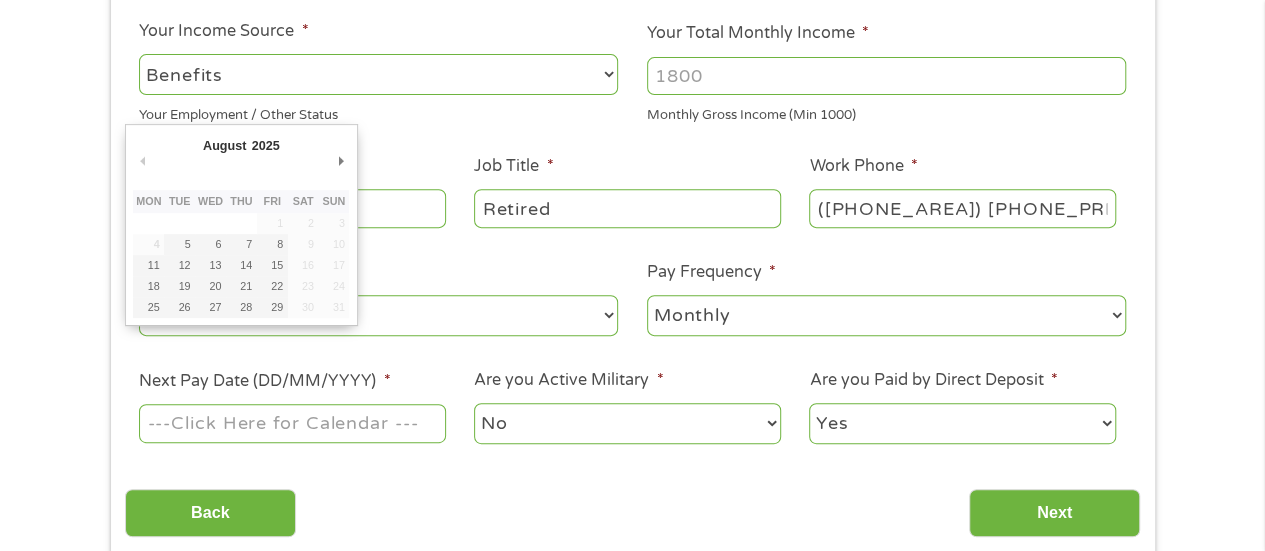 click on "Next Pay Date (DD/MM/YYYY) *" at bounding box center (292, 423) 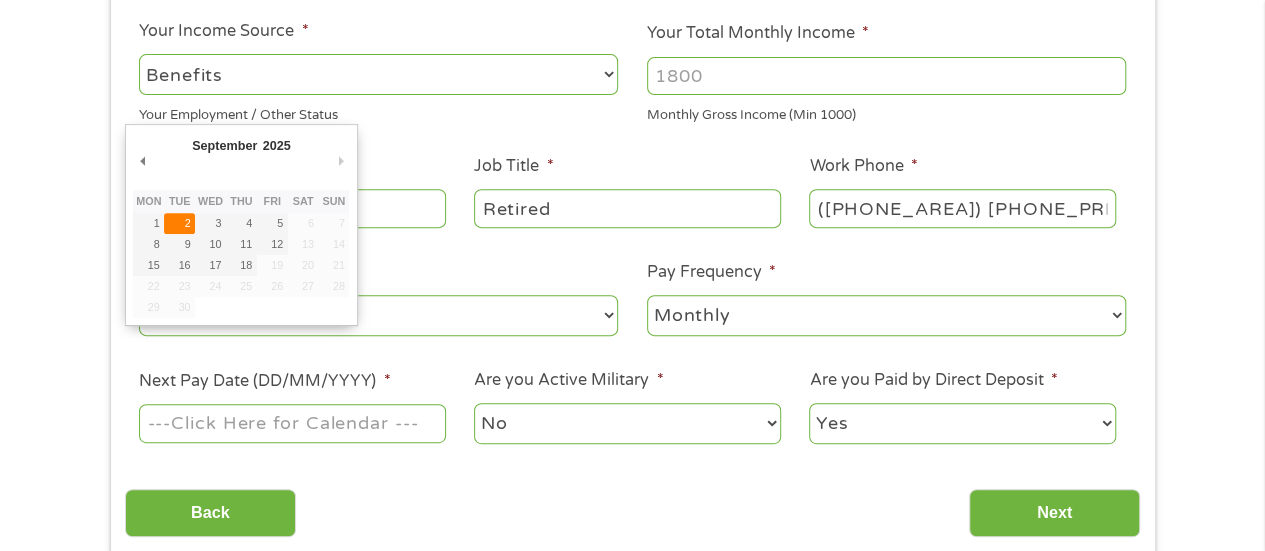 type on "[DATE]" 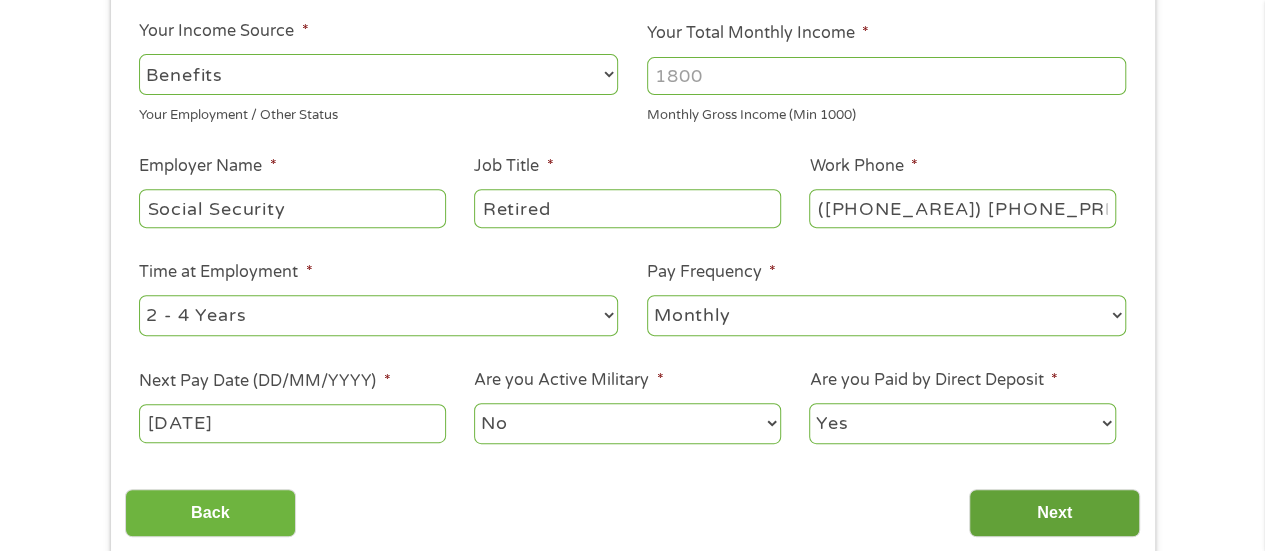 click on "Next" at bounding box center [1054, 513] 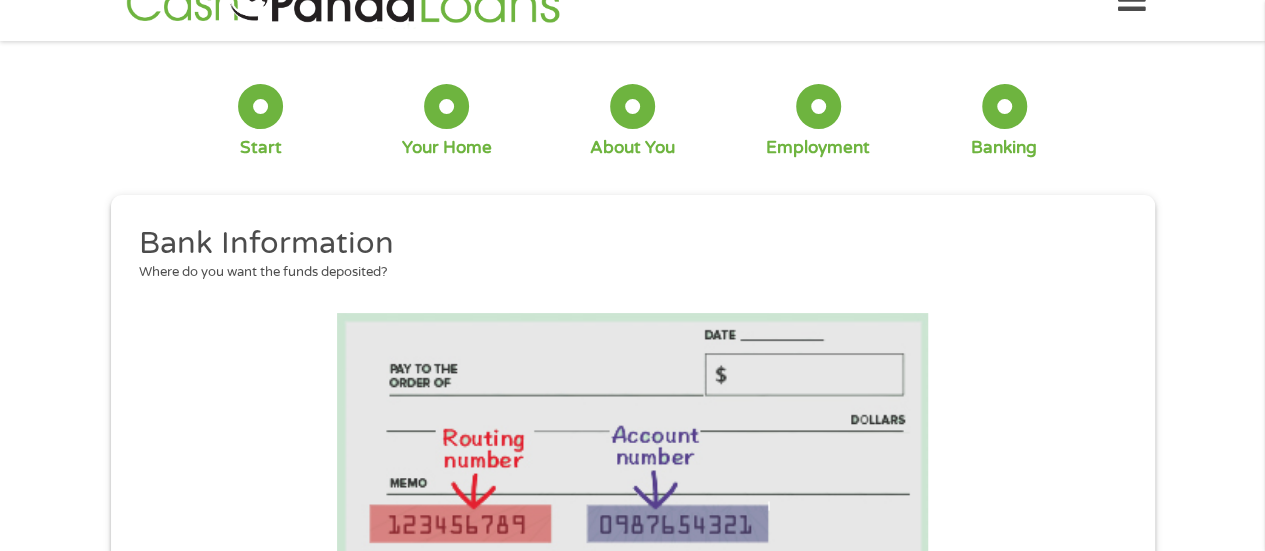 scroll, scrollTop: 80, scrollLeft: 0, axis: vertical 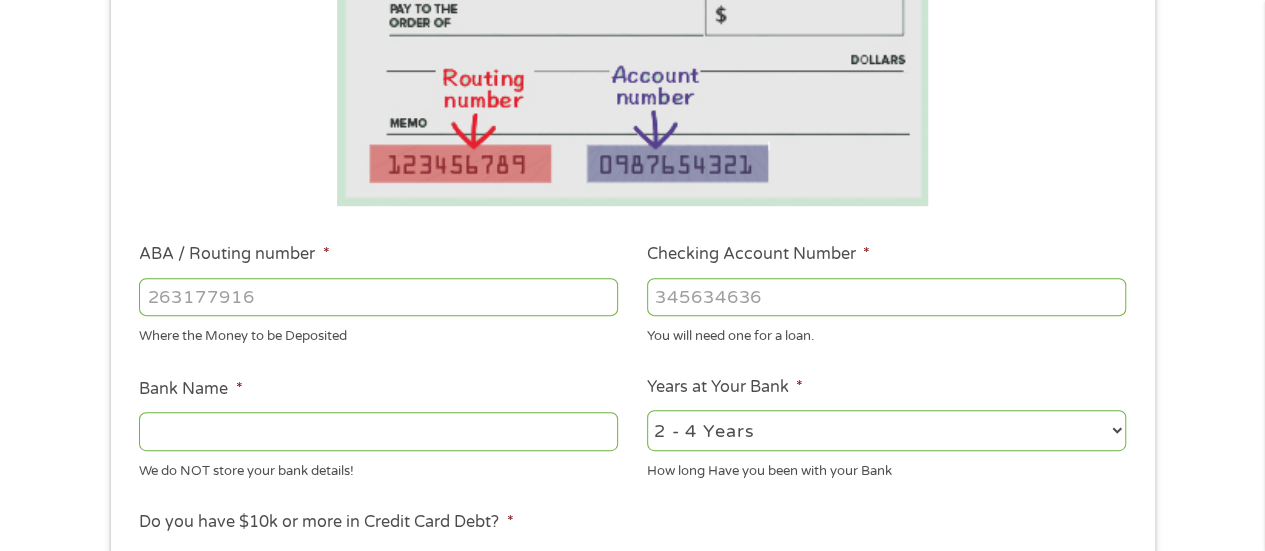 click on "ABA / Routing number *" at bounding box center (378, 297) 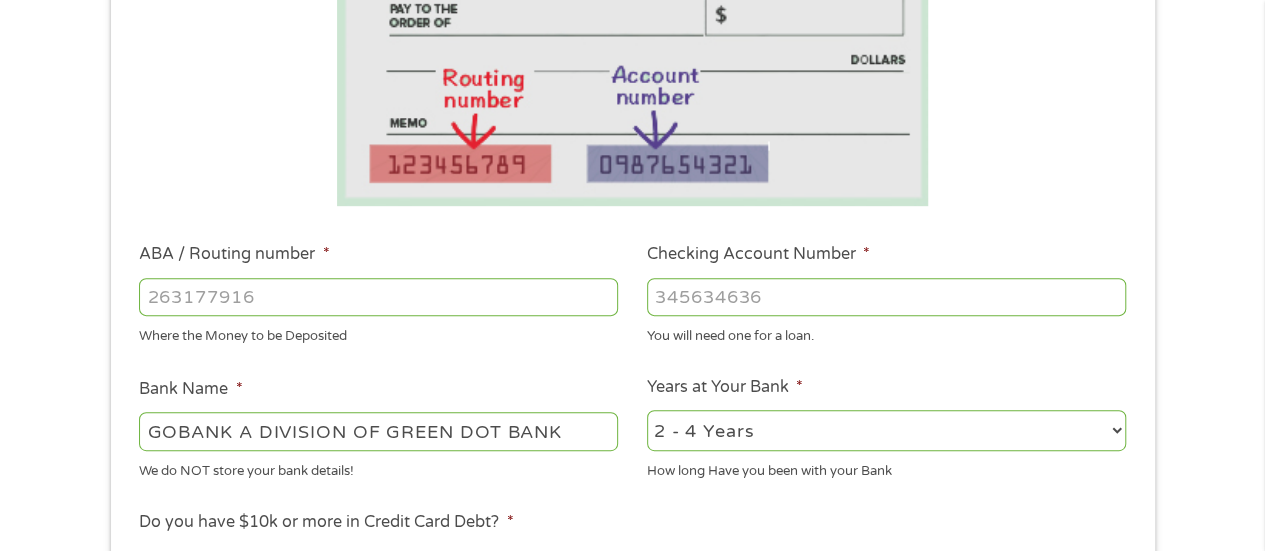 type on "[NUMBER]" 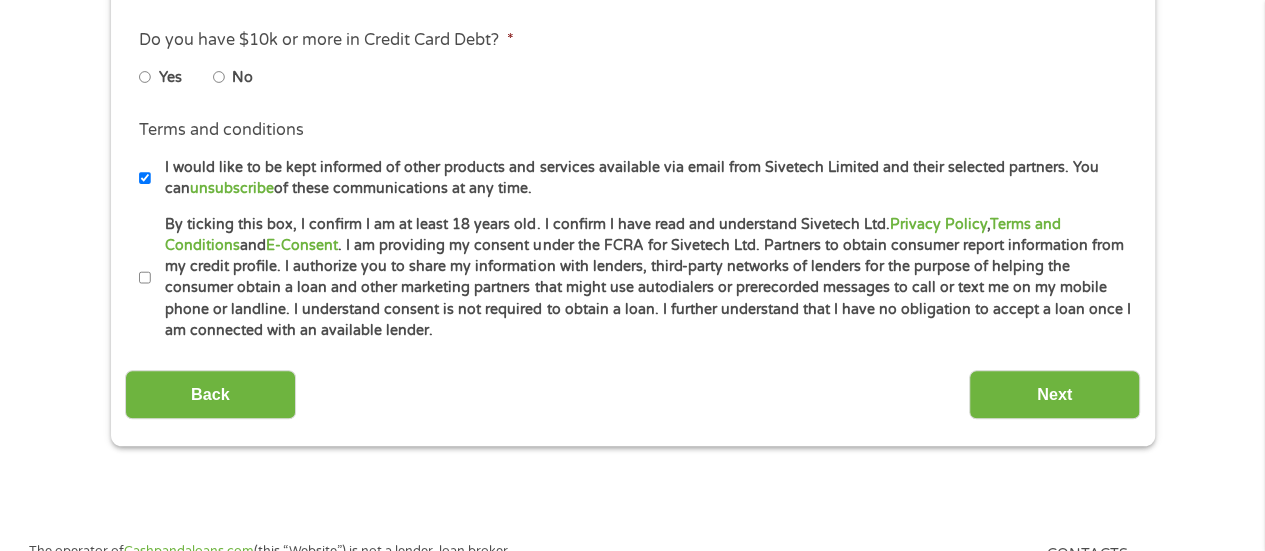 type on "[NUMBER]" 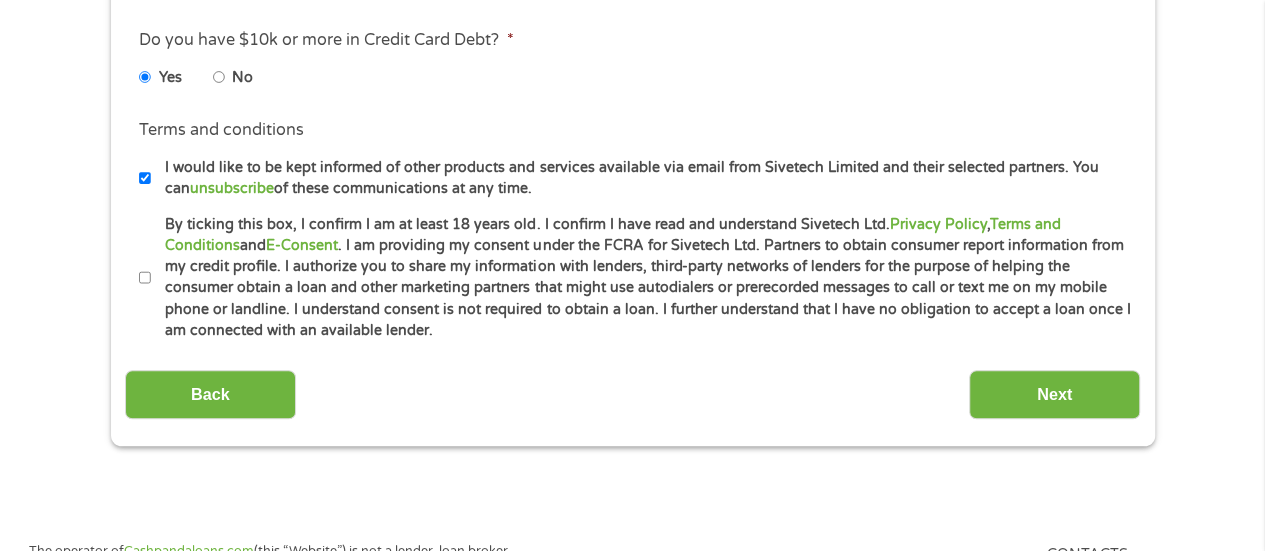 click on "Yes" at bounding box center (145, 77) 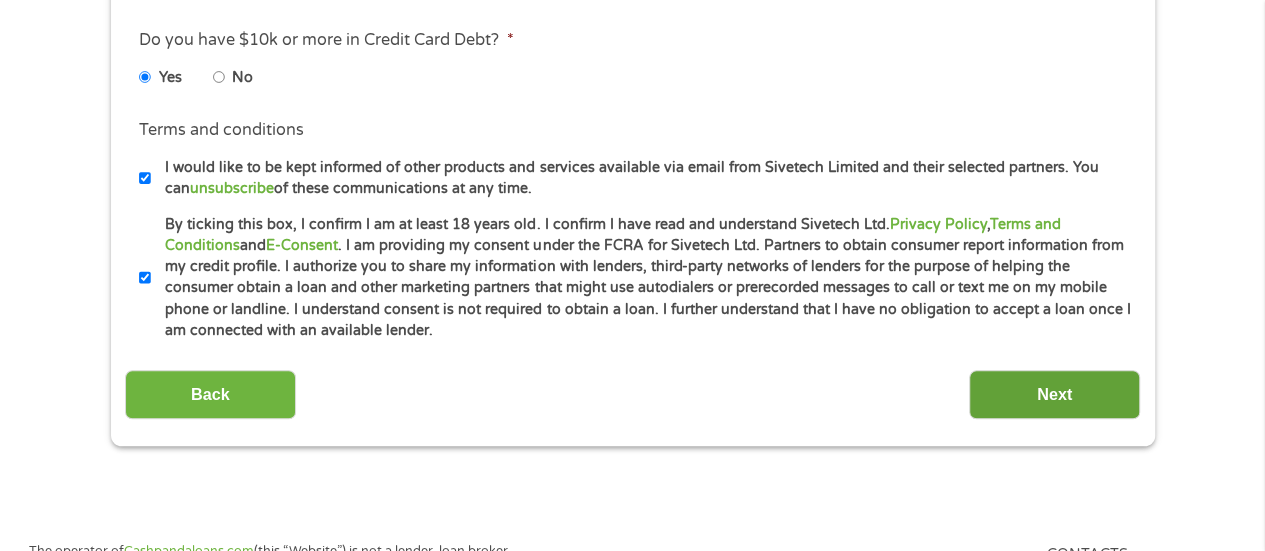 click on "Next" at bounding box center (1054, 394) 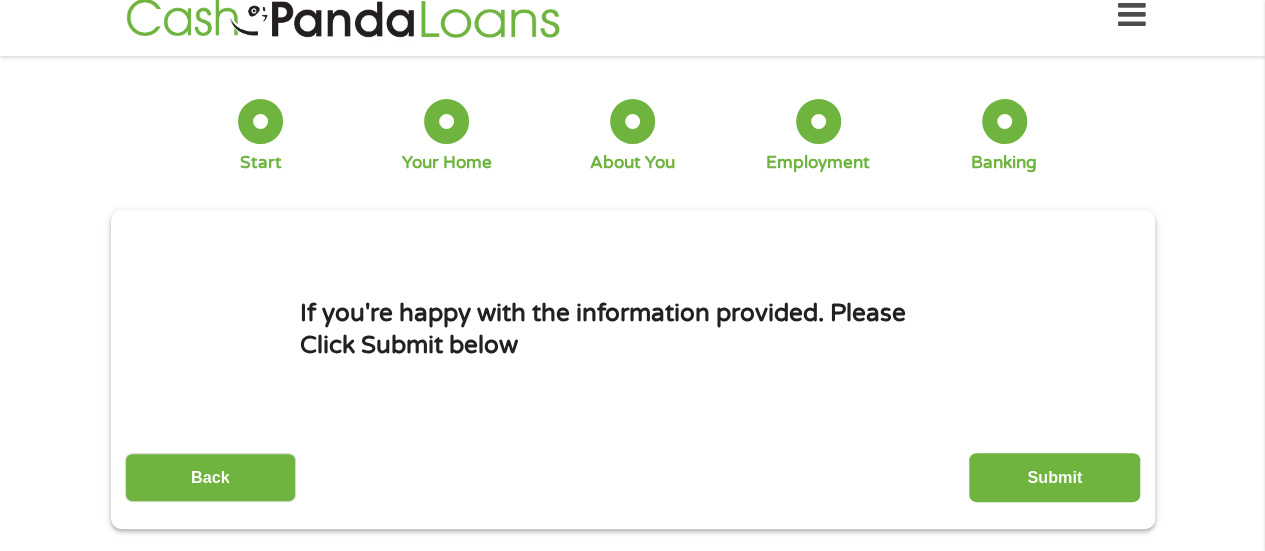 scroll, scrollTop: 0, scrollLeft: 0, axis: both 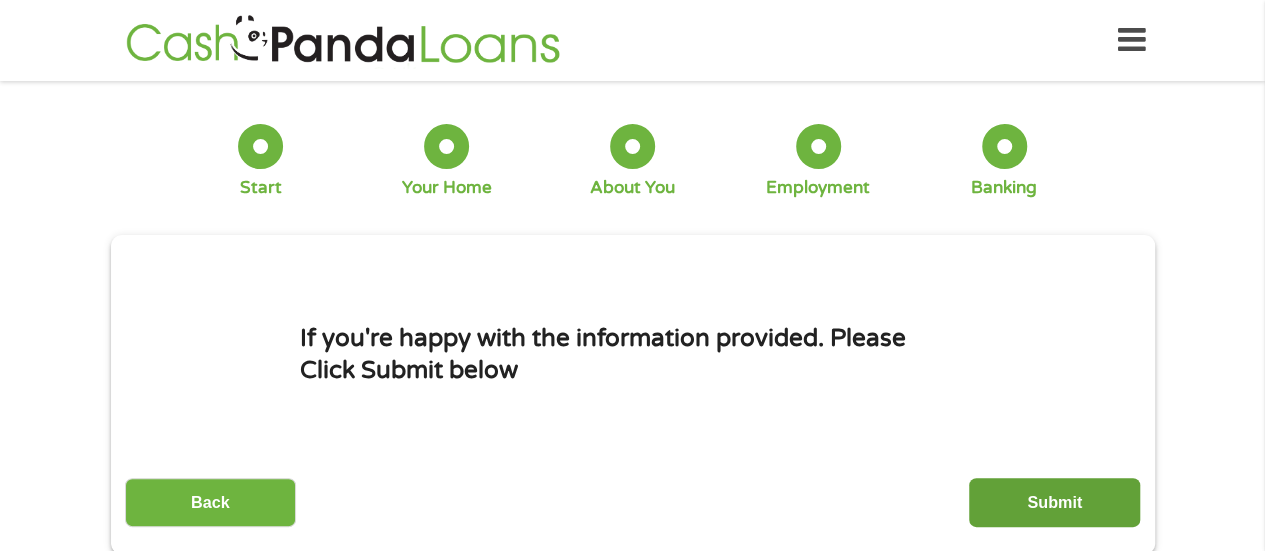 click on "Submit" at bounding box center (1054, 502) 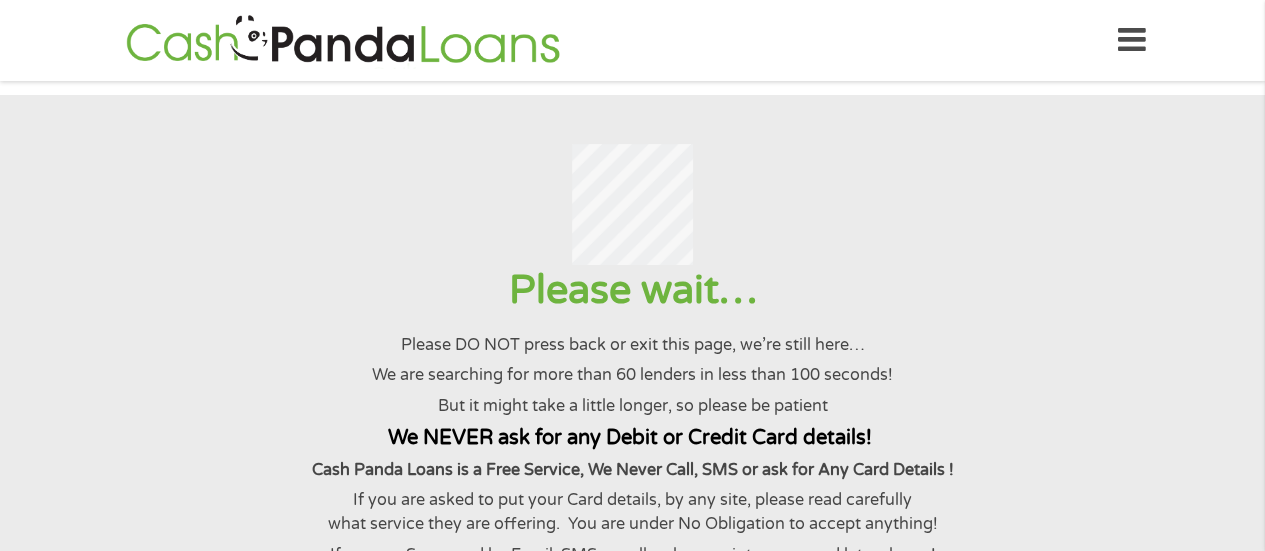 click on "Please wait… Please DO NOT press back or exit this page, we’re still here… We are searching for more than 60 lenders in less than 100 seconds! But it might take a little longer, so please be patient We NEVER ask for any Debit or Credit Card details!    Cash Panda Loans is a Free Service, We Never Call, SMS or ask for Any Card Details ! If you are asked to put your Card details, by any site, please read carefully  what service they are offering.  You are under No Obligation to accept anything! If you are Spammed by Email, SMS or calls, please print screen and let us know!" at bounding box center [632, 415] 